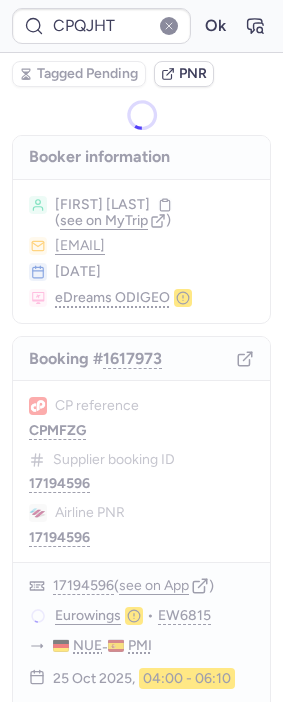 scroll, scrollTop: 0, scrollLeft: 0, axis: both 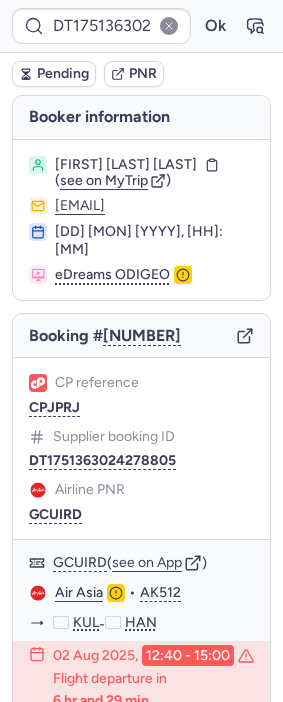 type on "CPIOCR" 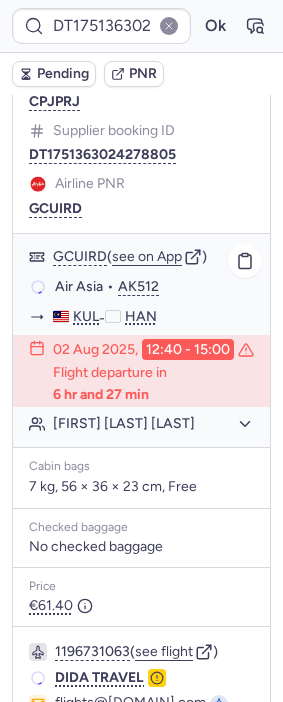 scroll, scrollTop: 333, scrollLeft: 0, axis: vertical 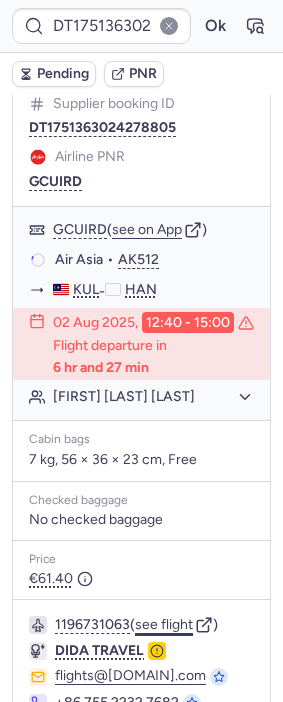 click on "see flight" 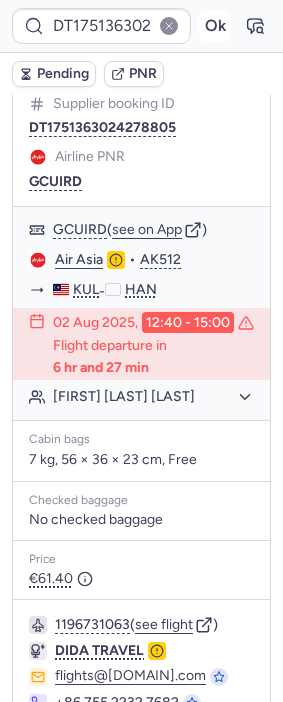 click on "Ok" at bounding box center (215, 26) 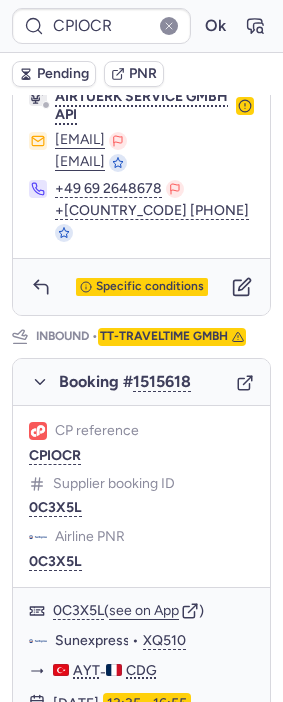 scroll, scrollTop: 1000, scrollLeft: 0, axis: vertical 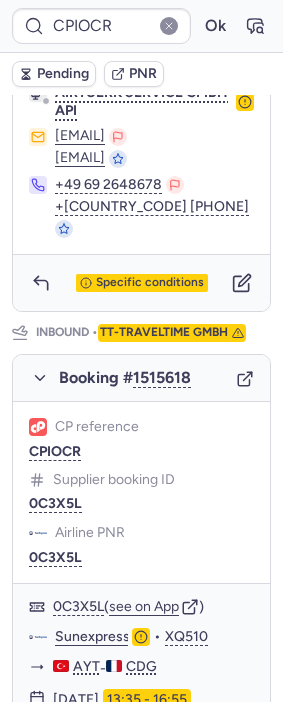 type on "CPSDJ4" 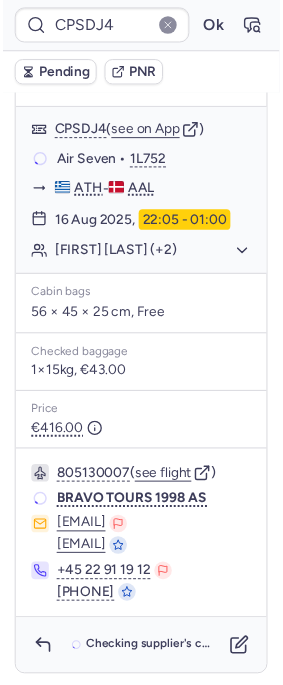 scroll, scrollTop: 0, scrollLeft: 0, axis: both 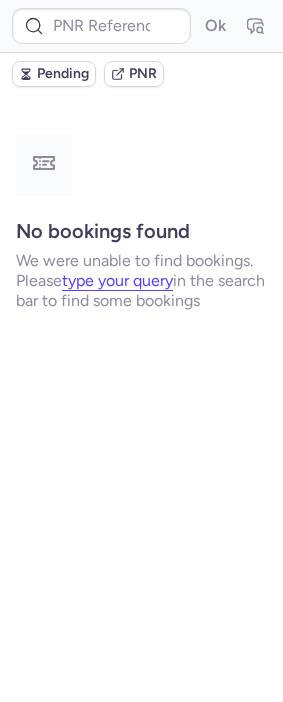 type on "CPSDJ4" 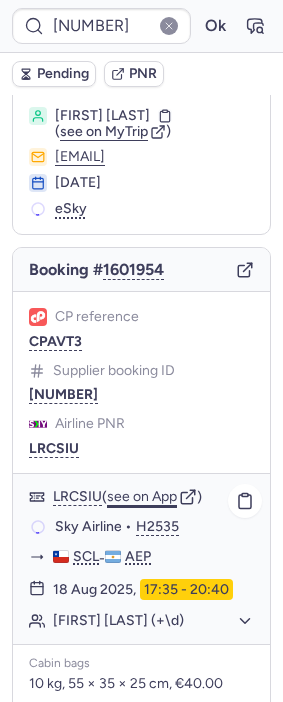 scroll, scrollTop: 333, scrollLeft: 0, axis: vertical 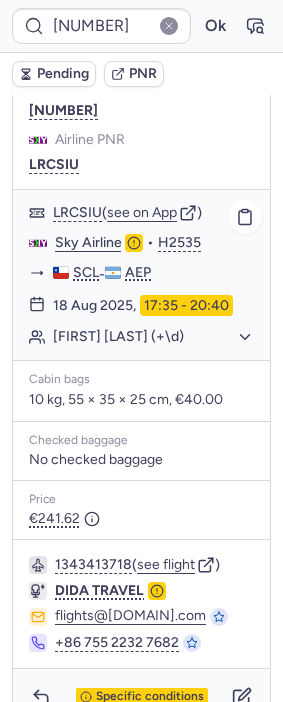 type on "CPQJHT" 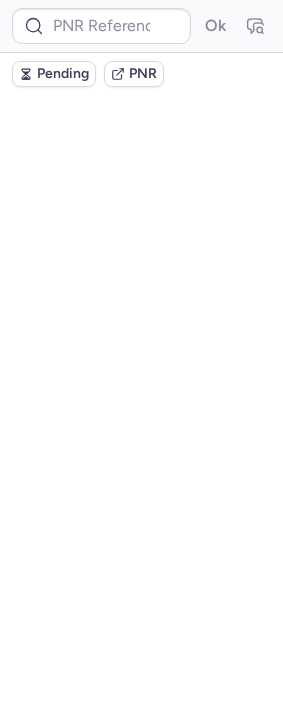 scroll, scrollTop: 0, scrollLeft: 0, axis: both 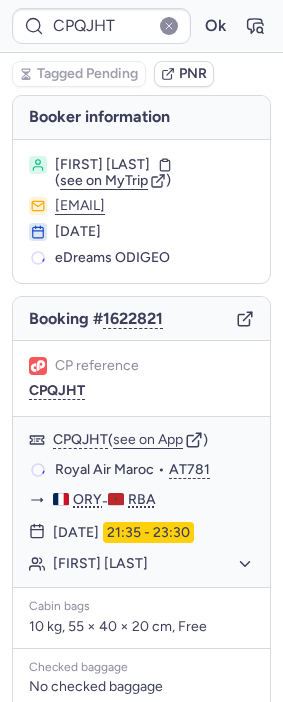 type on "R61JUR" 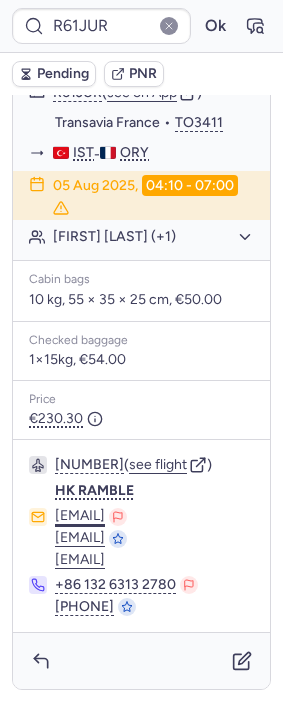 scroll, scrollTop: 519, scrollLeft: 0, axis: vertical 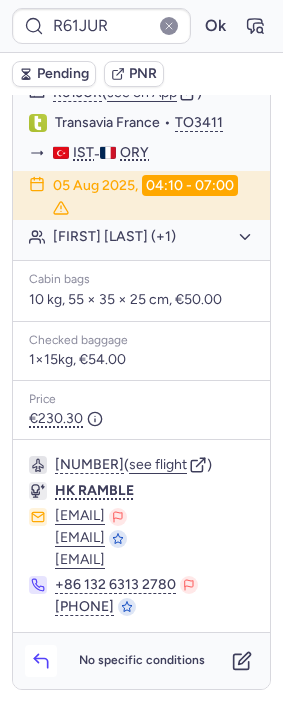 click 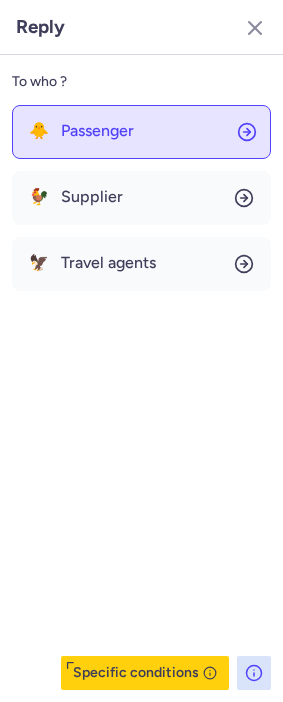 drag, startPoint x: 133, startPoint y: 113, endPoint x: 126, endPoint y: 125, distance: 13.892444 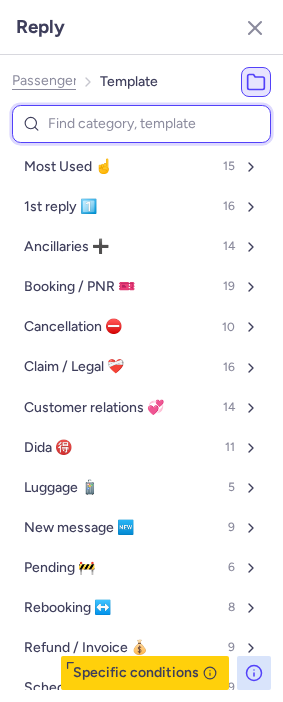 click at bounding box center [141, 124] 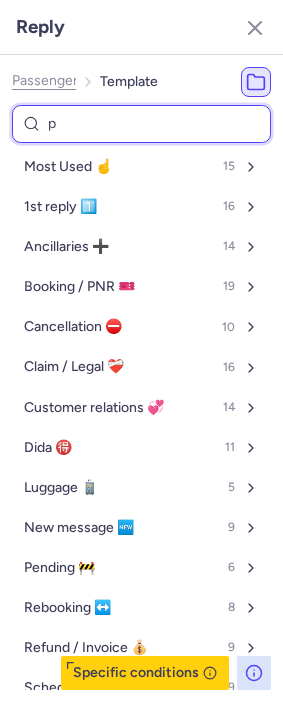 type on "pn" 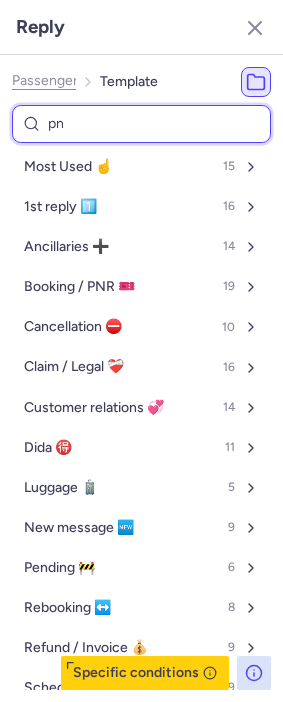 select on "en" 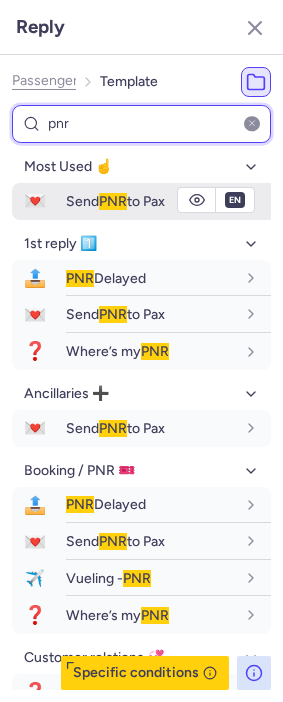 type on "pnr" 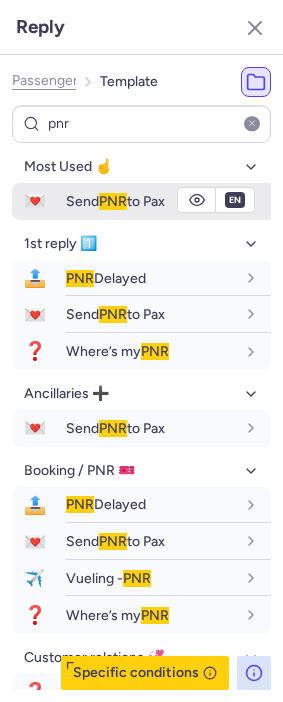 click on "💌 Send  PNR  to Pax" at bounding box center (141, 201) 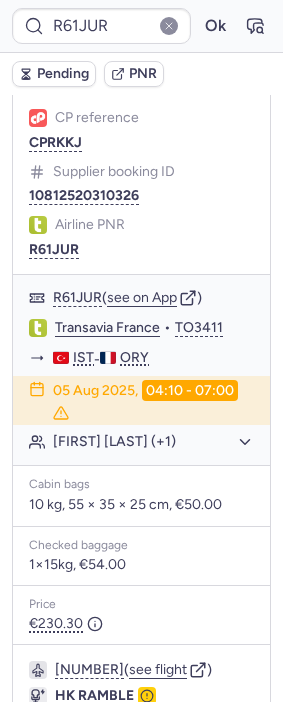 scroll, scrollTop: 99, scrollLeft: 0, axis: vertical 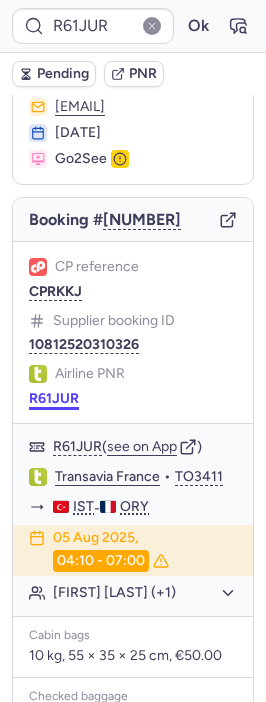 click on "R61JUR" at bounding box center [54, 399] 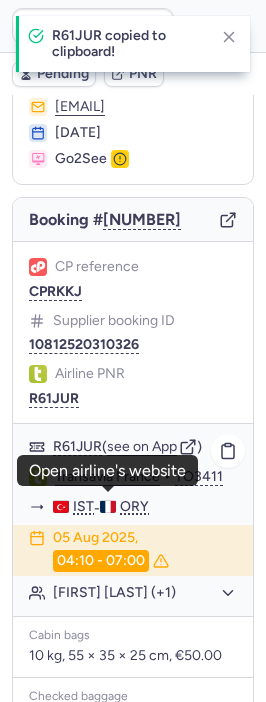 click on "Transavia France" 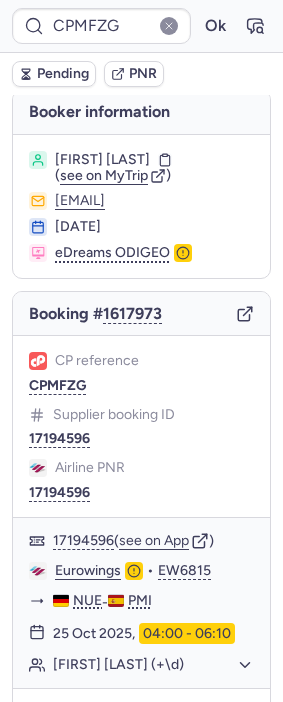 scroll, scrollTop: 0, scrollLeft: 0, axis: both 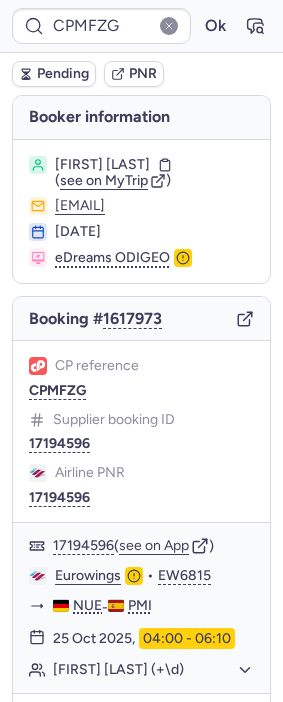 type on "XC5511" 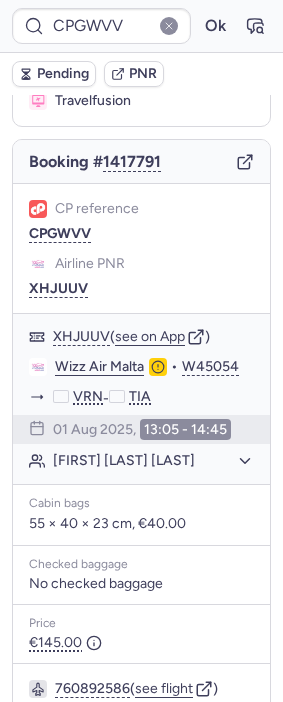 scroll, scrollTop: 384, scrollLeft: 0, axis: vertical 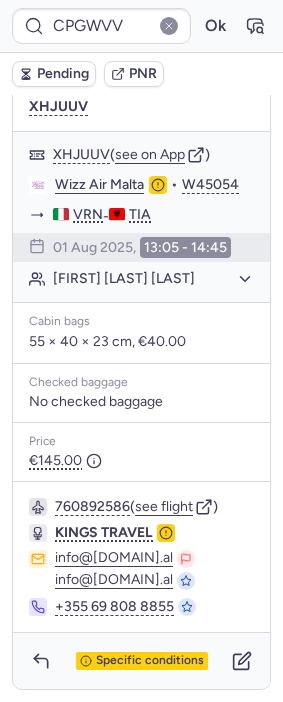 type on "CPECJD" 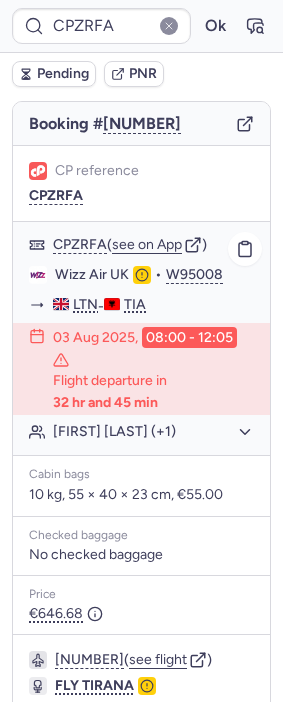 scroll, scrollTop: 147, scrollLeft: 0, axis: vertical 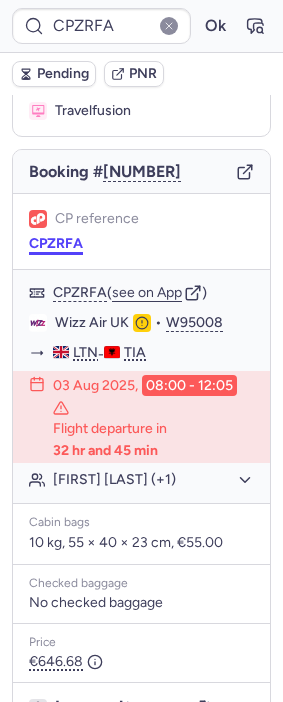 click on "CPZRFA" at bounding box center (56, 244) 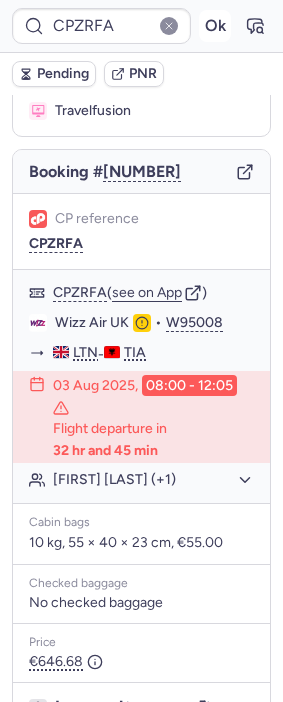 click on "Ok" at bounding box center (215, 26) 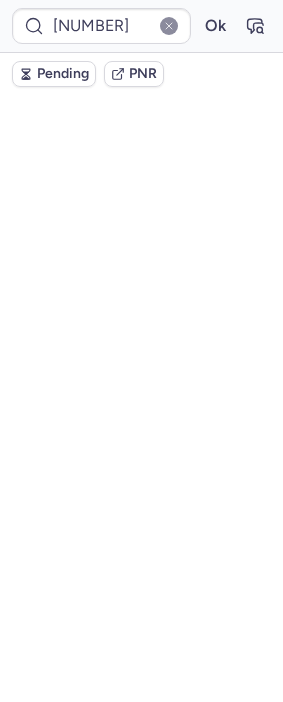 scroll, scrollTop: 0, scrollLeft: 0, axis: both 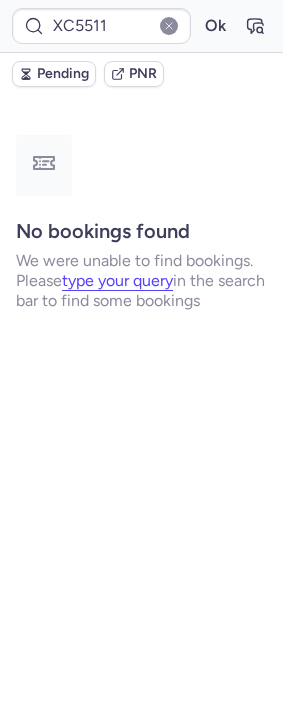 type on "CPNBC3" 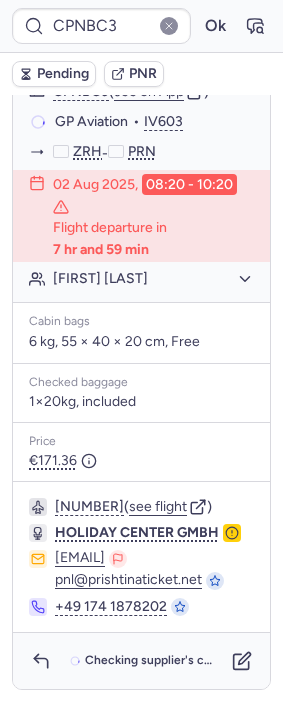 scroll, scrollTop: 384, scrollLeft: 0, axis: vertical 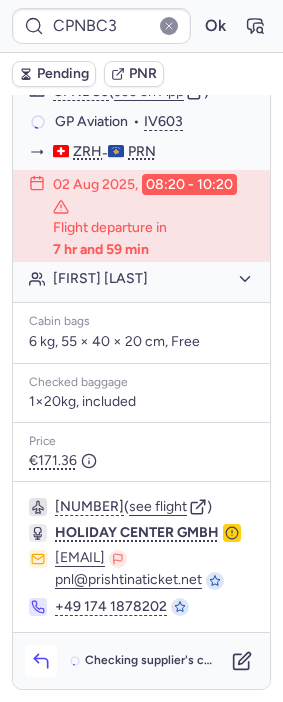 click 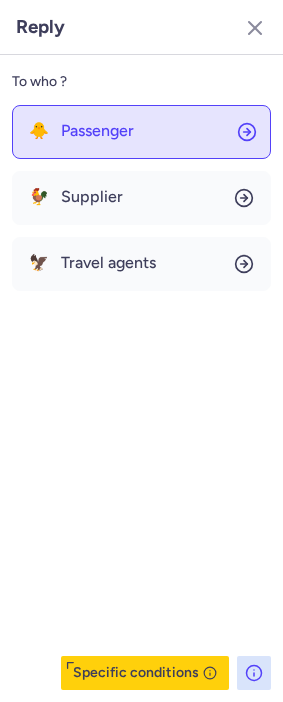 click on "🐥 Passenger" 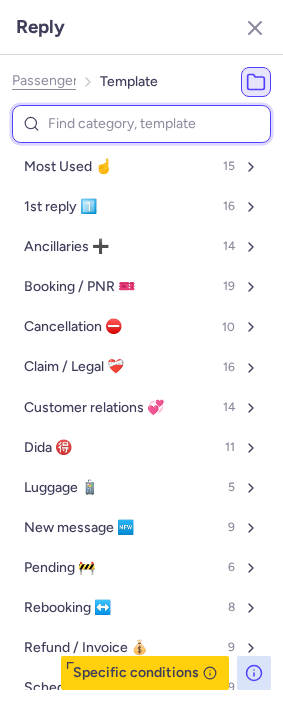 click at bounding box center [141, 124] 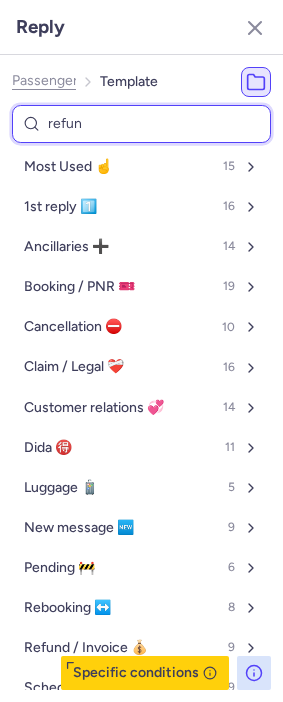 type on "refund" 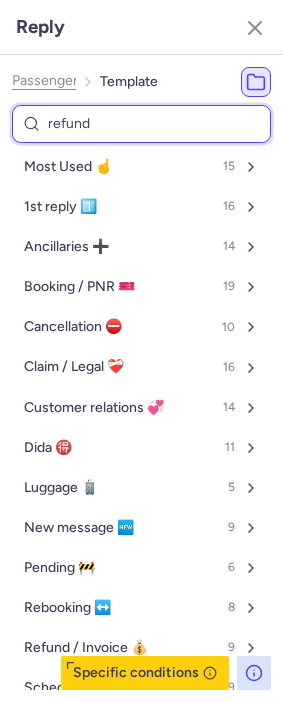 select on "en" 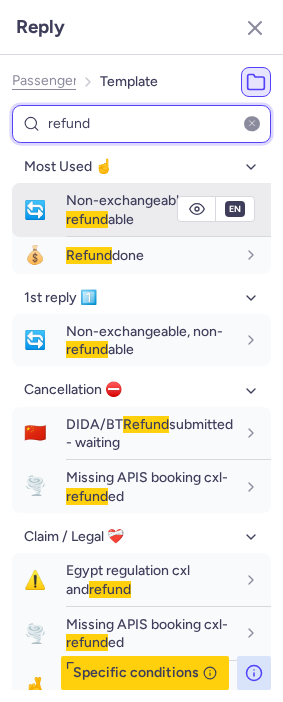 type on "refund" 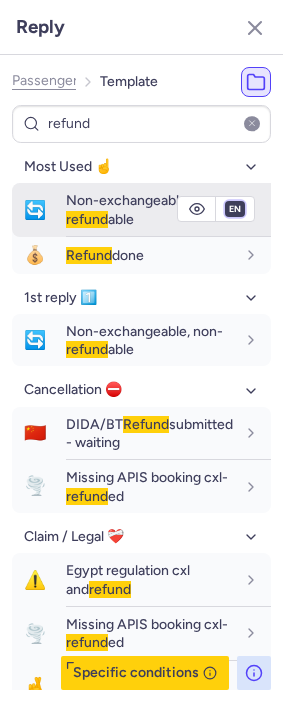 click on "fr en de nl pt es it ru" at bounding box center (235, 209) 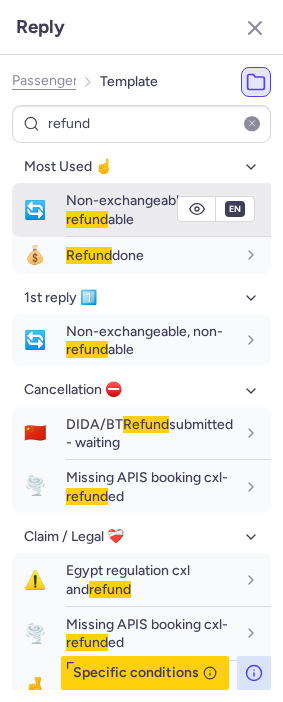 click on "fr en de nl pt es it ru" at bounding box center [235, 209] 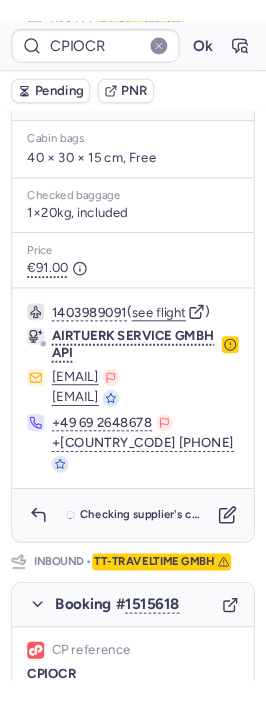 scroll, scrollTop: 777, scrollLeft: 0, axis: vertical 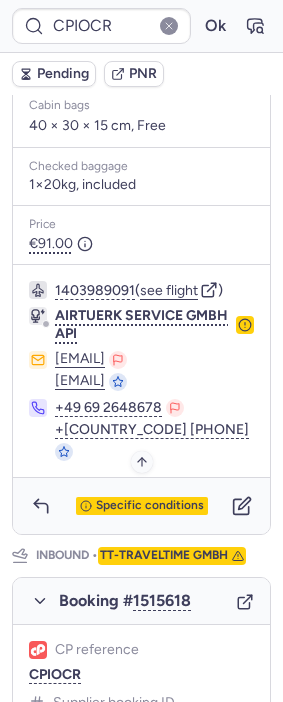 click on "Specific conditions" at bounding box center [150, 506] 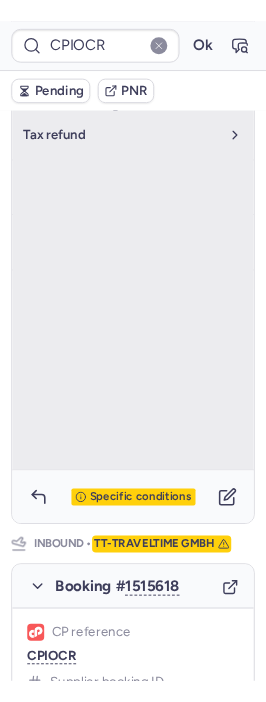 scroll, scrollTop: 291, scrollLeft: 0, axis: vertical 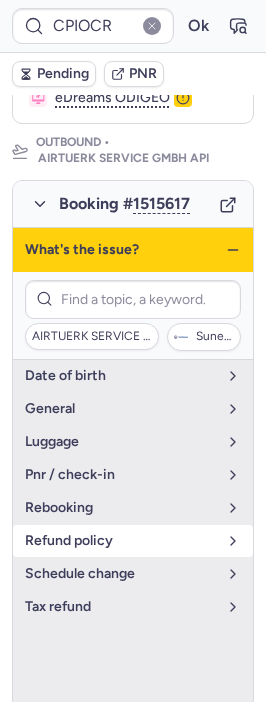 click on "refund policy" at bounding box center (133, 541) 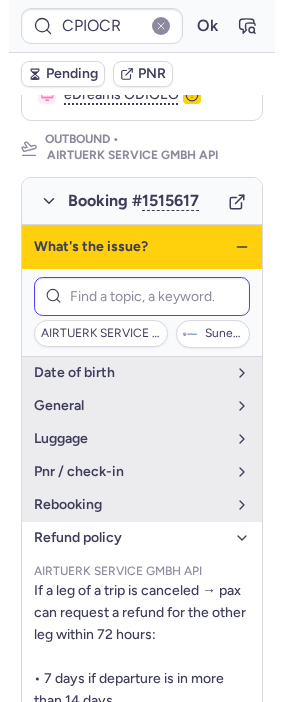 scroll, scrollTop: 292, scrollLeft: 0, axis: vertical 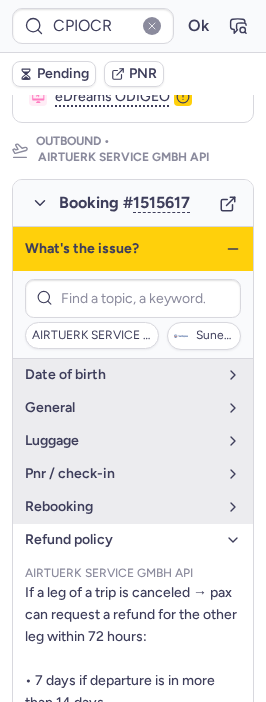 click 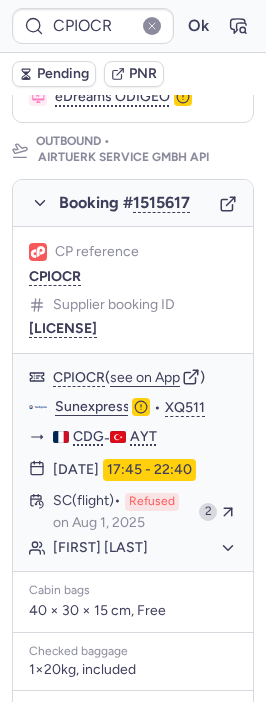 click on "Pending" at bounding box center [63, 74] 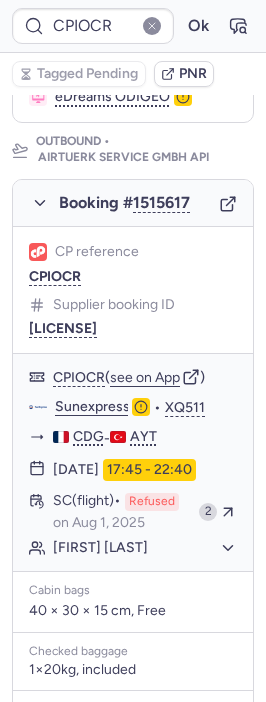type on "CPSDJ4" 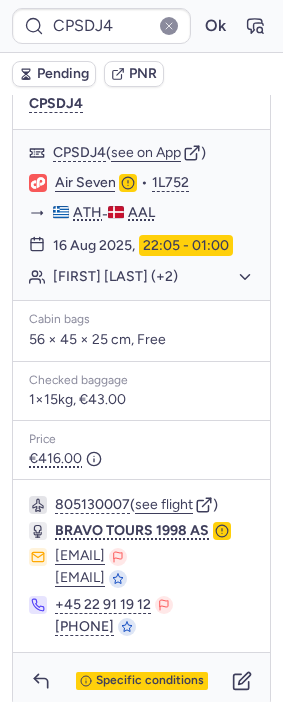 scroll, scrollTop: 339, scrollLeft: 0, axis: vertical 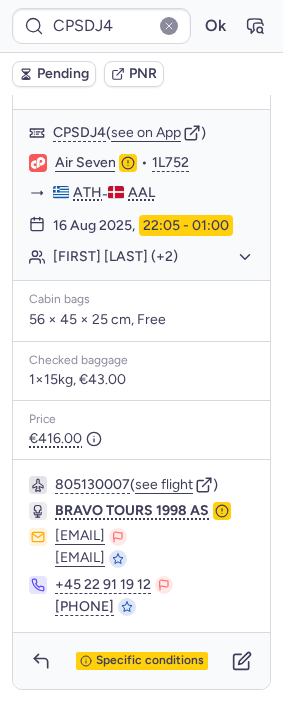 click on "Specific conditions" at bounding box center (141, 661) 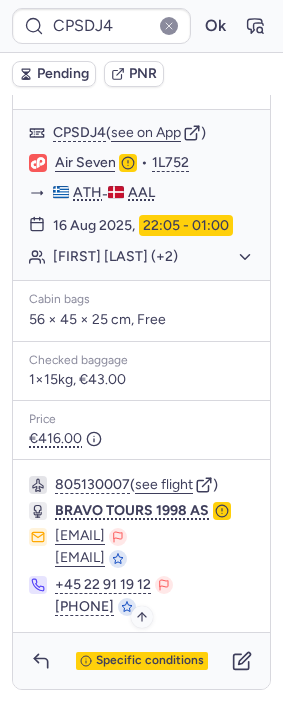 click on "Specific conditions" at bounding box center [142, 661] 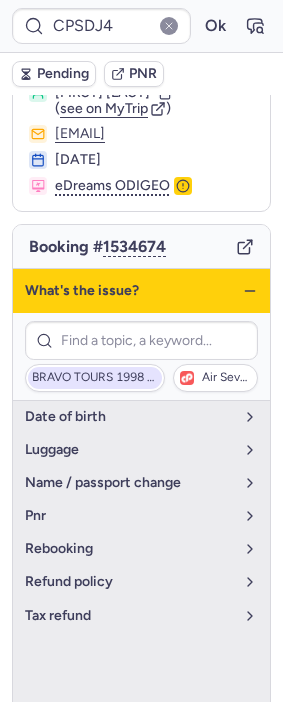 scroll, scrollTop: 6, scrollLeft: 0, axis: vertical 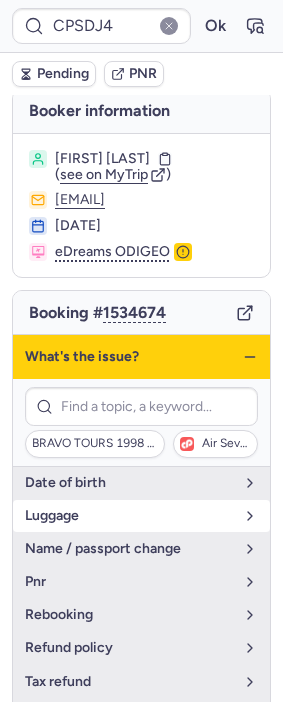 click on "luggage" at bounding box center [141, 516] 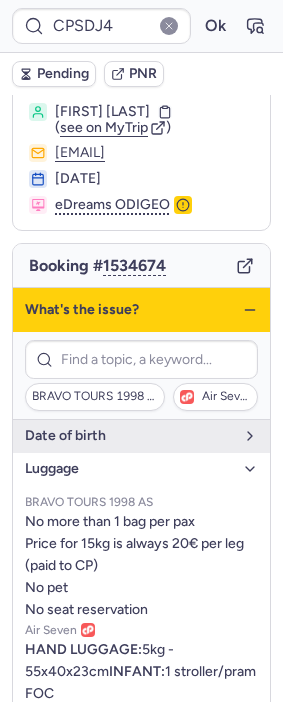 scroll, scrollTop: 117, scrollLeft: 0, axis: vertical 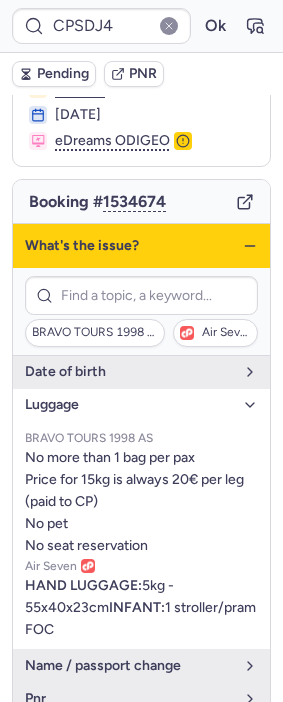 click on "luggage" at bounding box center (141, 405) 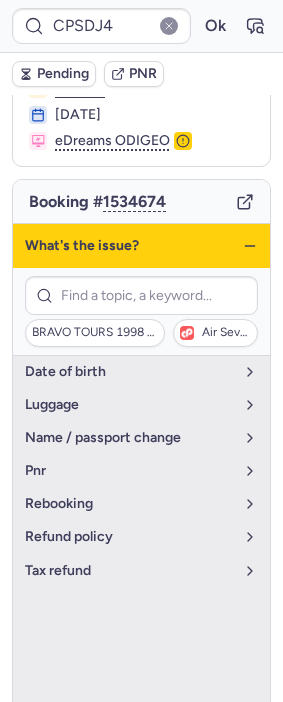 click 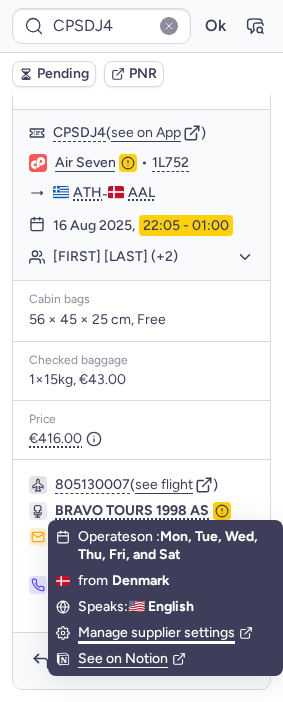 scroll, scrollTop: 339, scrollLeft: 0, axis: vertical 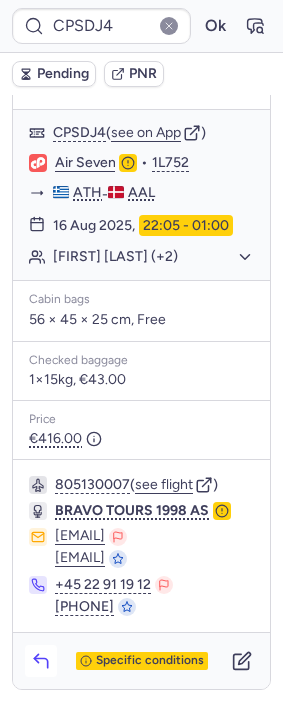 click 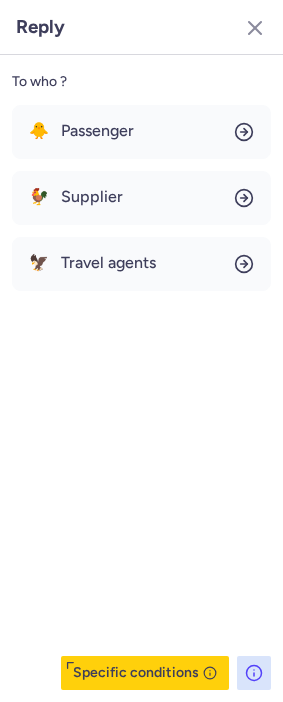 type 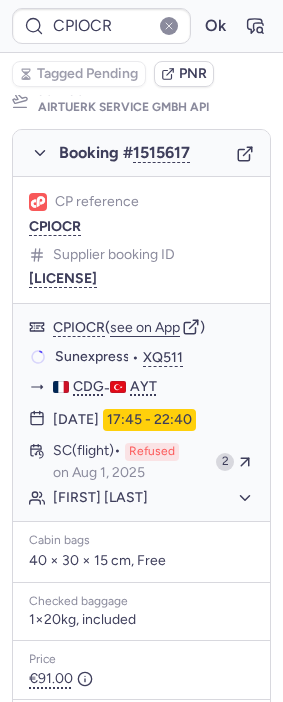 scroll, scrollTop: 339, scrollLeft: 0, axis: vertical 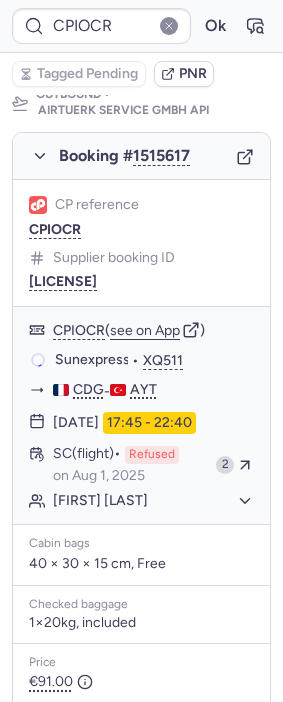 type on "CPSDJ4" 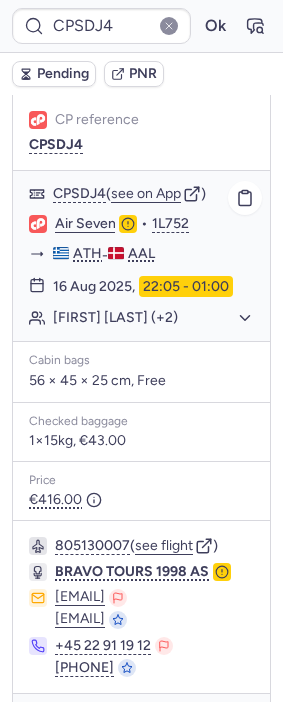 scroll, scrollTop: 339, scrollLeft: 0, axis: vertical 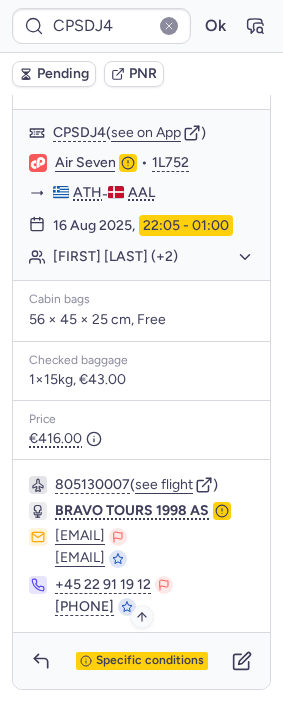 click on "Specific conditions" at bounding box center (150, 661) 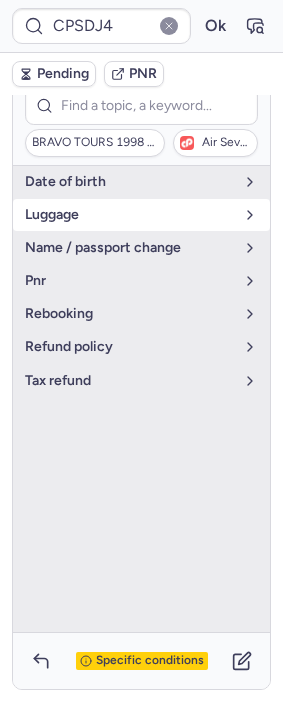 click on "luggage" at bounding box center (141, 215) 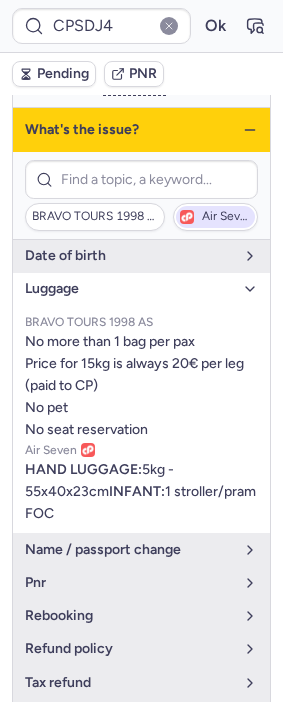 scroll, scrollTop: 228, scrollLeft: 0, axis: vertical 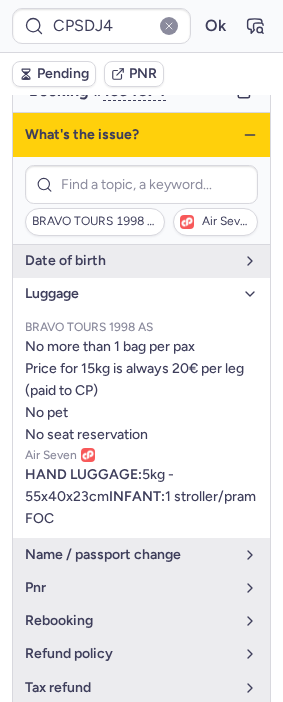 click 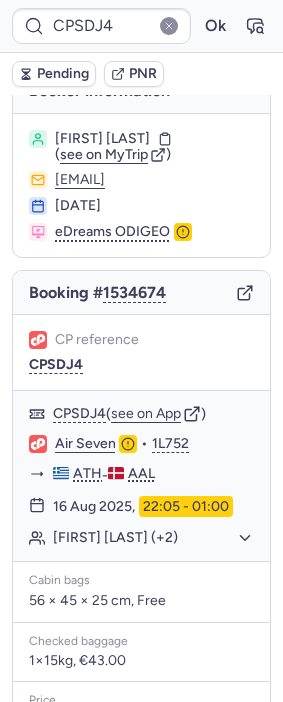 scroll, scrollTop: 6, scrollLeft: 0, axis: vertical 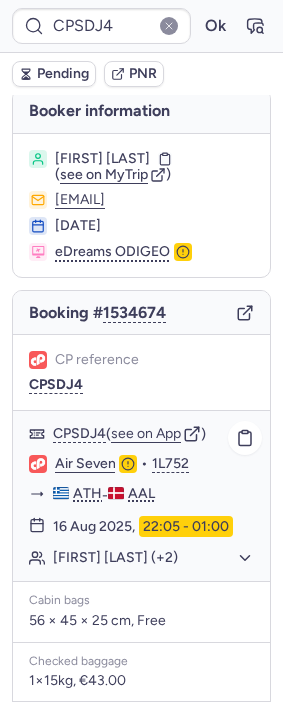 click on "CPSDJ4  ( see on App )" 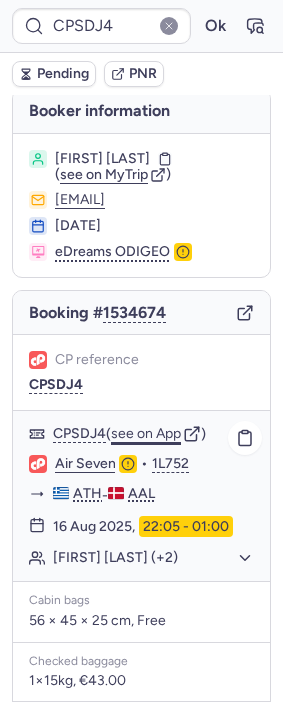 click on "see on App" 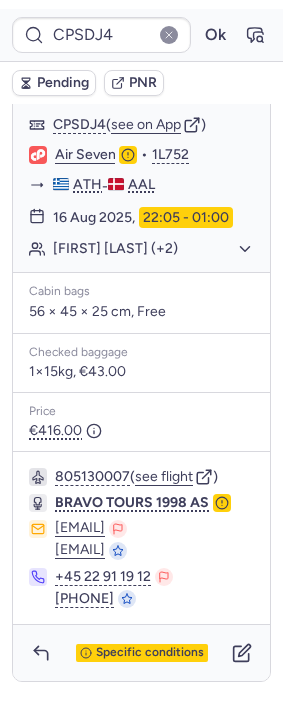 scroll, scrollTop: 356, scrollLeft: 0, axis: vertical 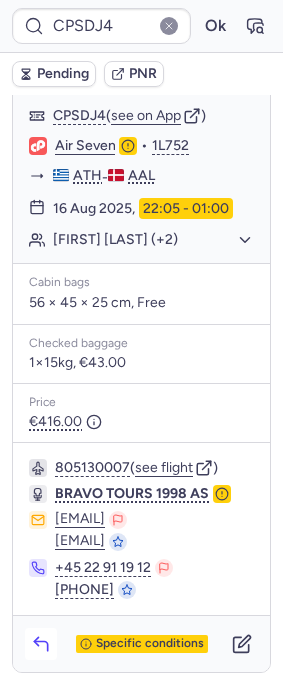 click 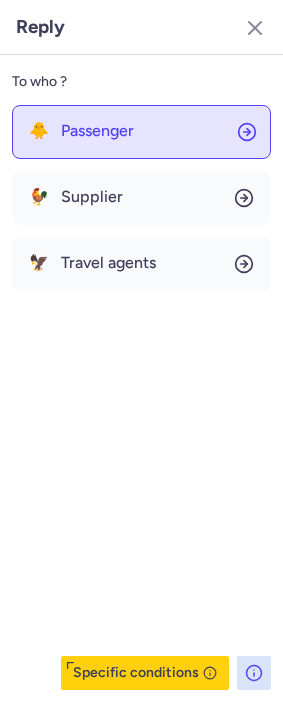 click on "🐥 Passenger" 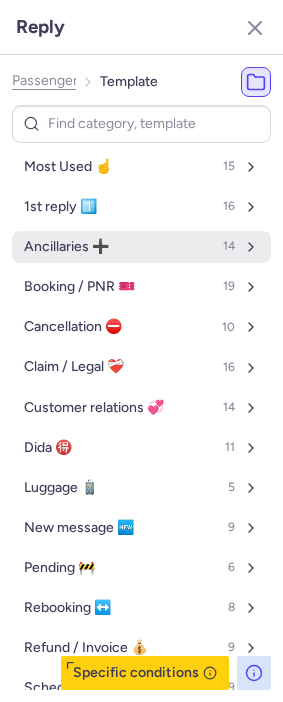 click on "Ancillaries ➕" at bounding box center [66, 247] 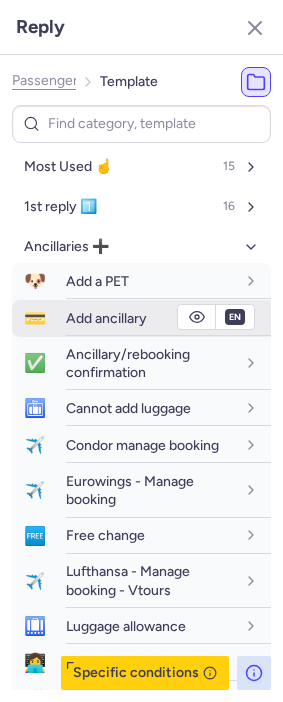 click on "Add ancillary" at bounding box center [106, 318] 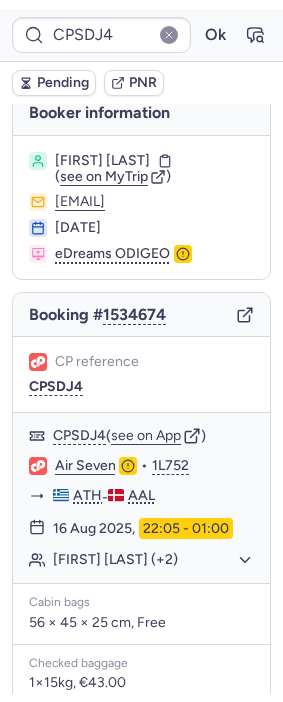 scroll, scrollTop: 0, scrollLeft: 0, axis: both 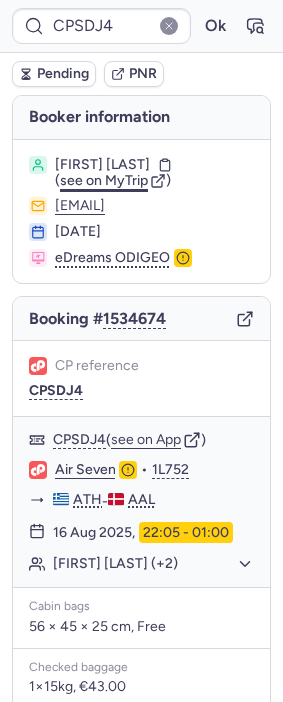 click on "see on MyTrip" at bounding box center (104, 180) 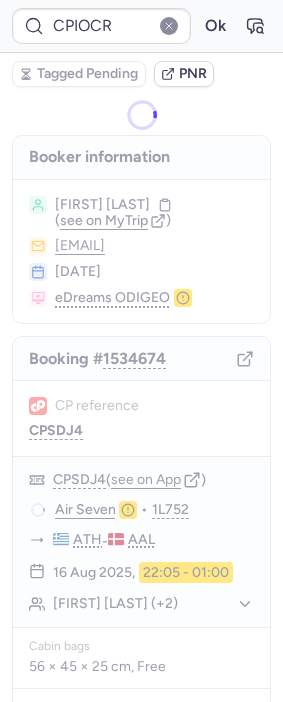 type on "CPTMOK" 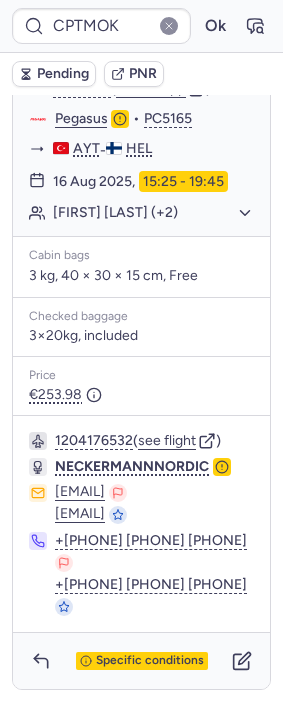 scroll, scrollTop: 376, scrollLeft: 0, axis: vertical 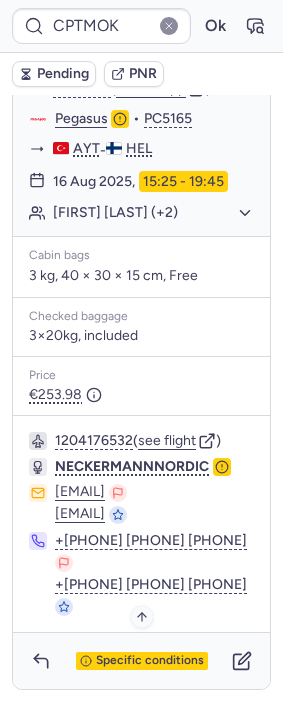 click on "Specific conditions" at bounding box center (141, 661) 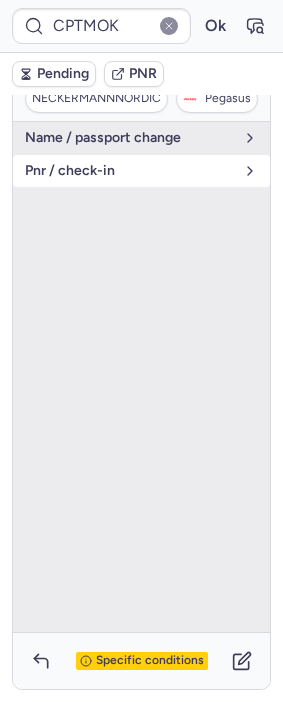 click on "pnr / check-in" at bounding box center [141, 171] 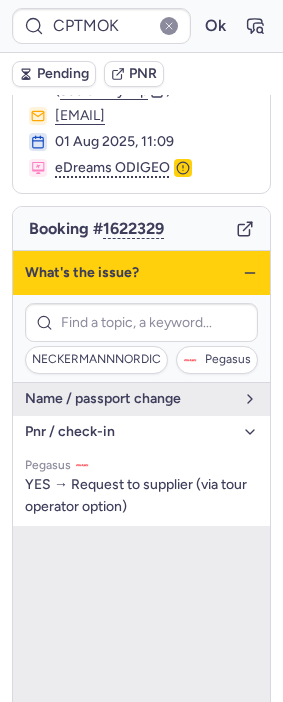 scroll, scrollTop: 43, scrollLeft: 0, axis: vertical 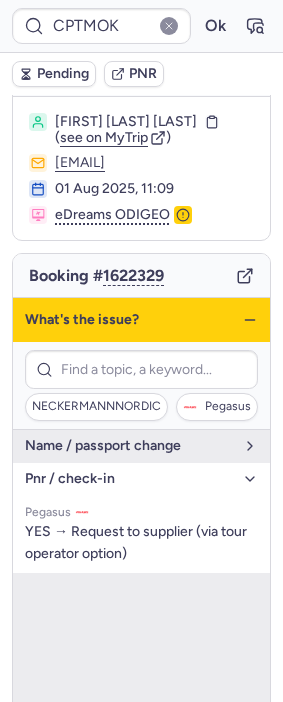 drag, startPoint x: 208, startPoint y: 477, endPoint x: 233, endPoint y: 347, distance: 132.38202 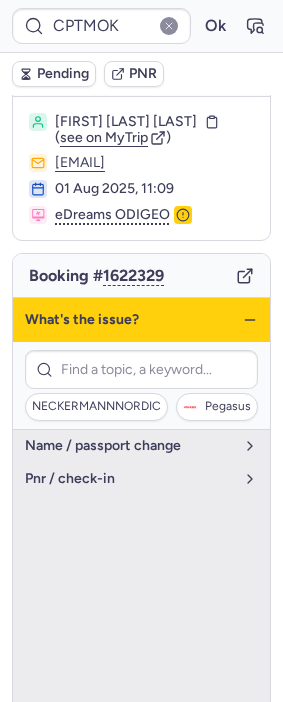click 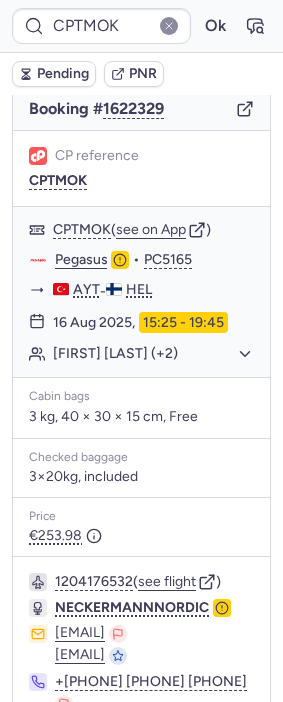 scroll, scrollTop: 376, scrollLeft: 0, axis: vertical 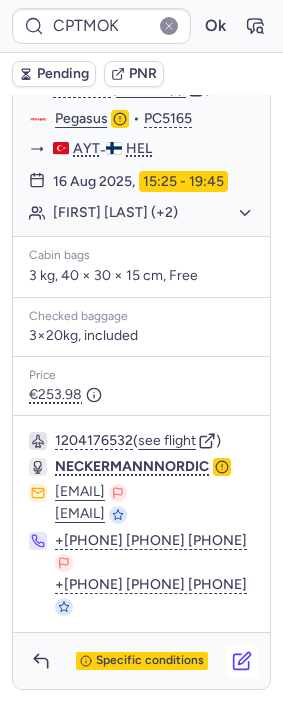 click 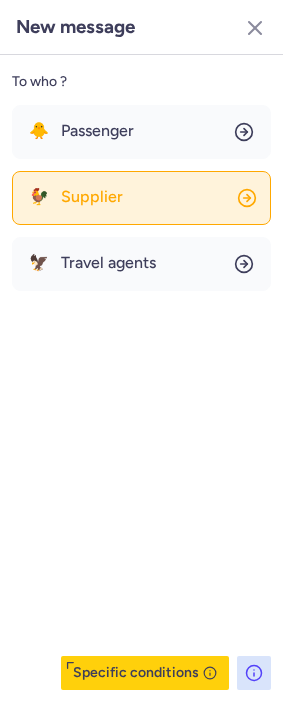 click on "🐓 Supplier" 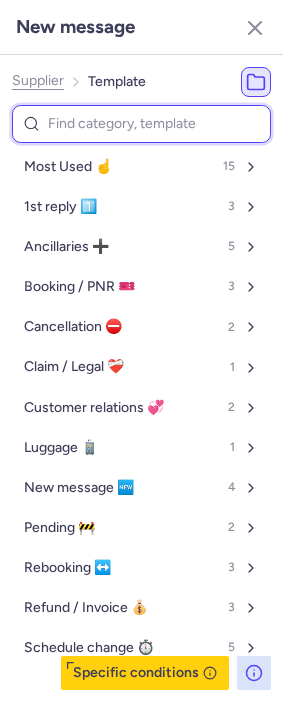 click at bounding box center [141, 124] 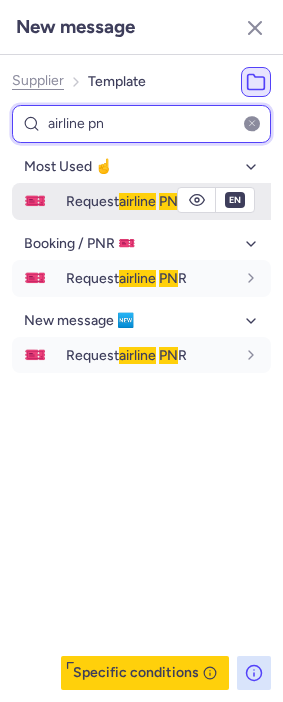 type on "airline pn" 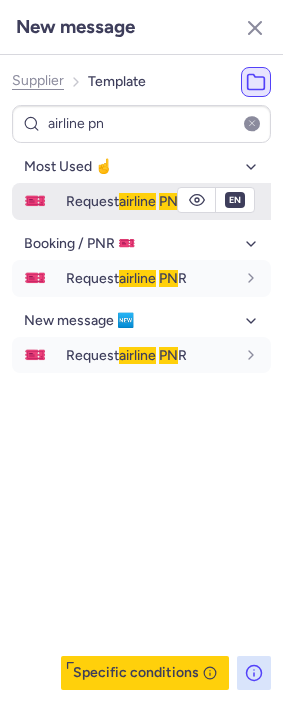 click on "Request  airline   PN R" at bounding box center [126, 201] 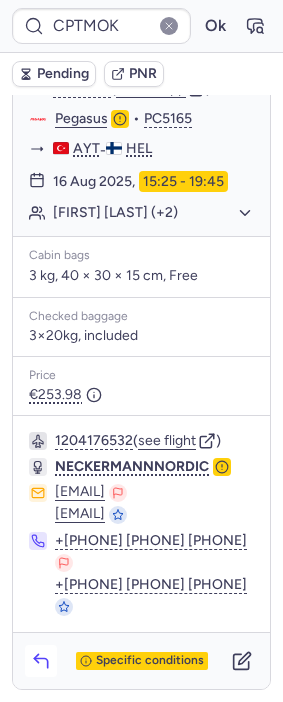 click on "Specific conditions" at bounding box center [141, 661] 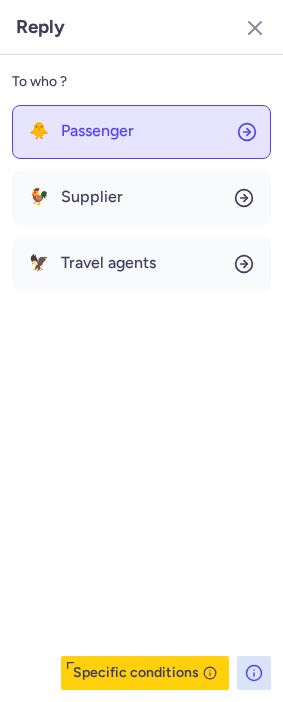 click on "🐥 Passenger" 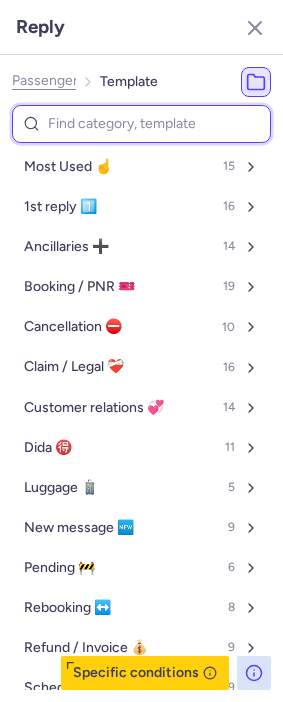 drag, startPoint x: 118, startPoint y: 134, endPoint x: 126, endPoint y: 121, distance: 15.264338 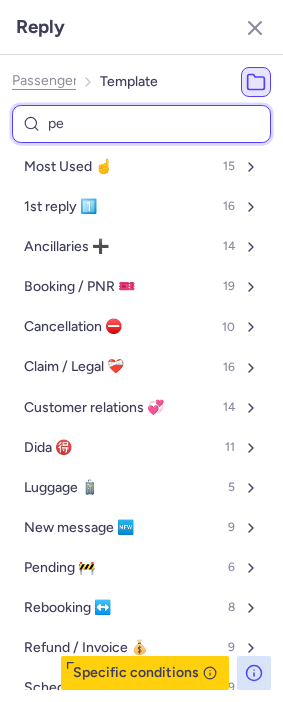 type on "pen" 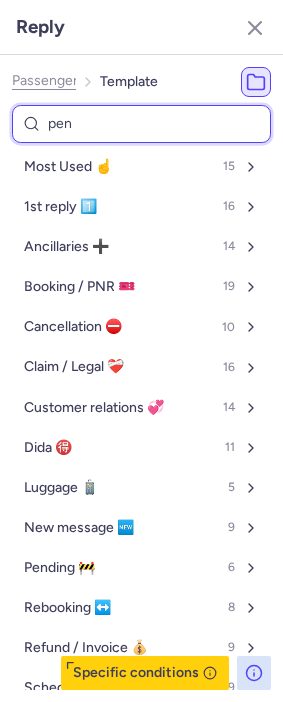 select on "en" 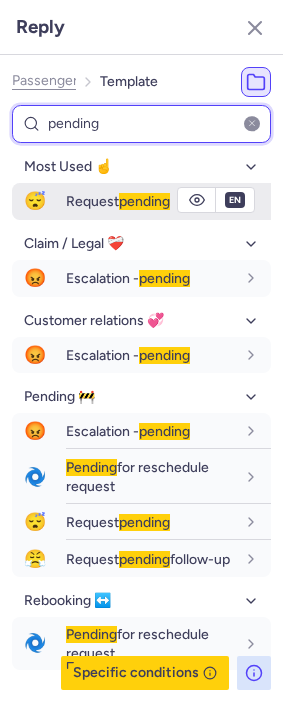 type on "pending" 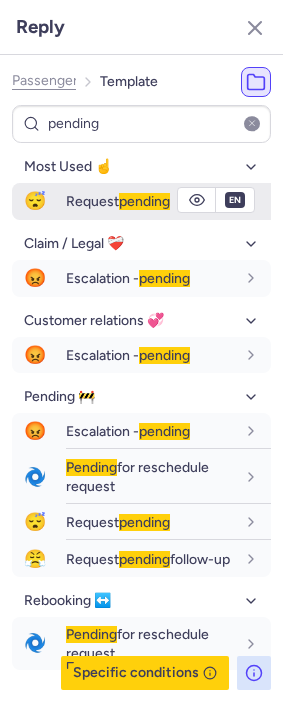 click on "Request  pending" at bounding box center [118, 201] 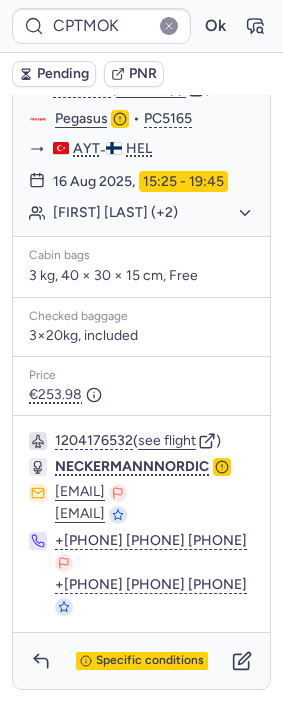click on "Pending" at bounding box center [63, 74] 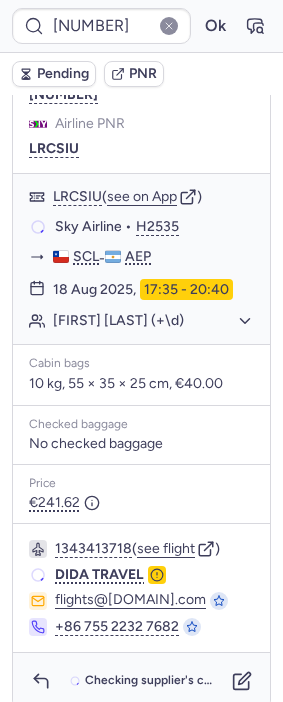 scroll, scrollTop: 367, scrollLeft: 0, axis: vertical 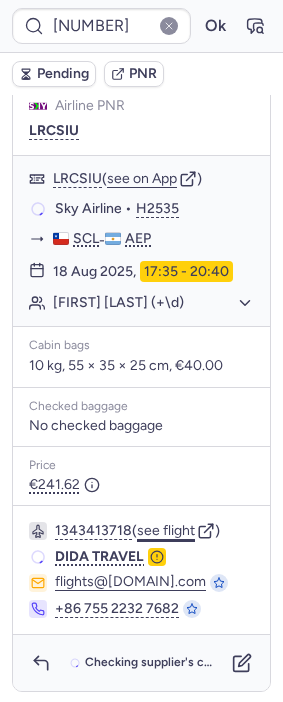 click on "see flight" 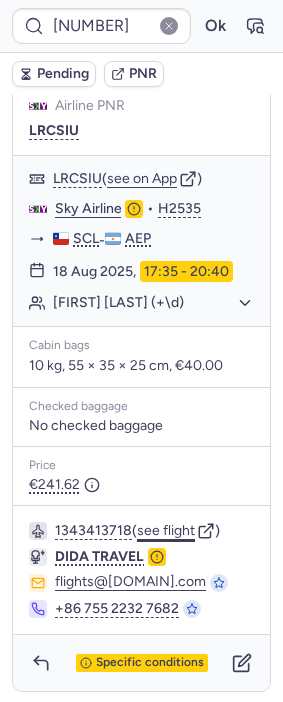 click on "see flight" 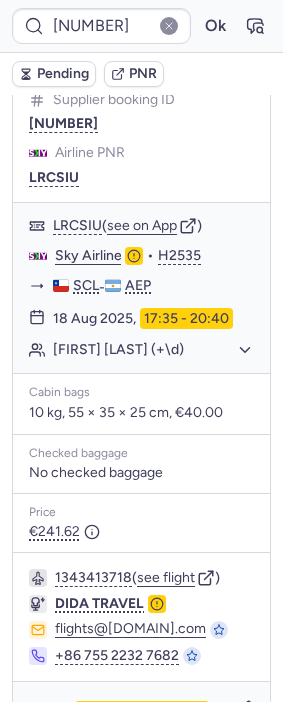 scroll, scrollTop: 256, scrollLeft: 0, axis: vertical 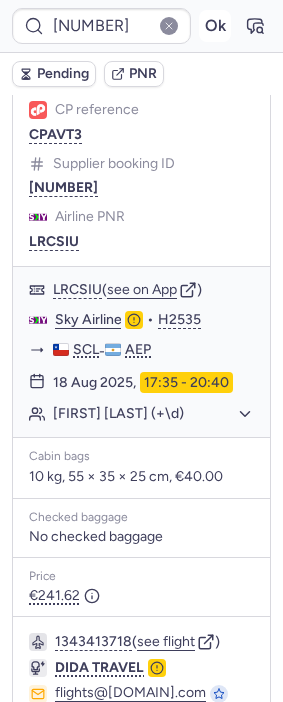click on "Ok" at bounding box center [215, 26] 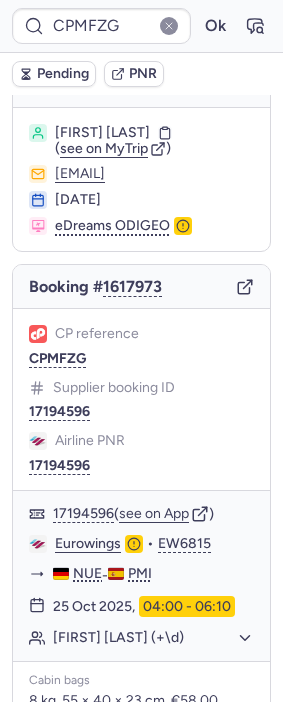 scroll, scrollTop: 0, scrollLeft: 0, axis: both 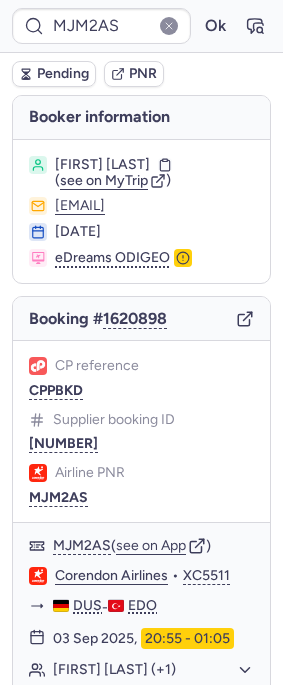 click on "CP reference CPPBKD Supplier booking ID 10812521310841 Airline PNR MJM2AS" at bounding box center [141, 431] 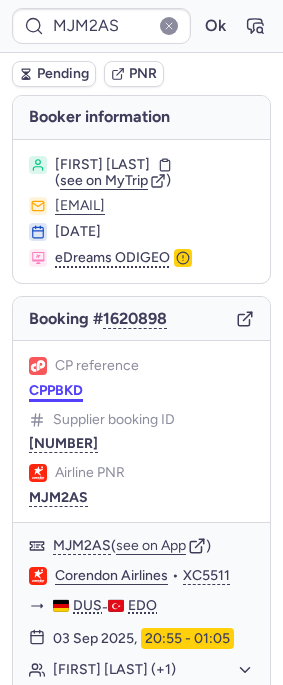 click on "CPPBKD" at bounding box center [56, 391] 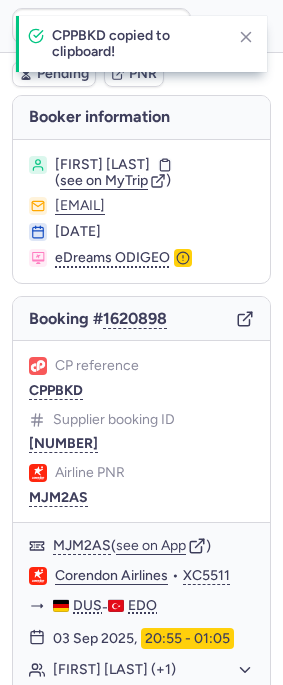 type on "CPPBKD" 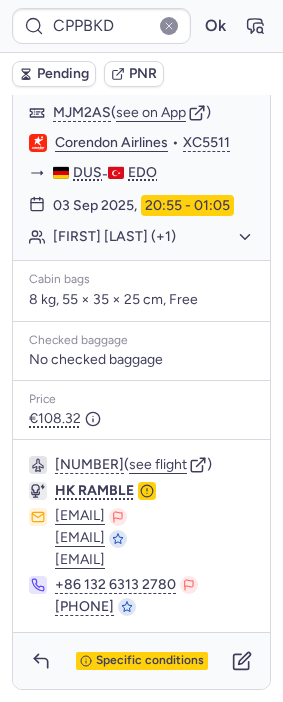 scroll, scrollTop: 497, scrollLeft: 0, axis: vertical 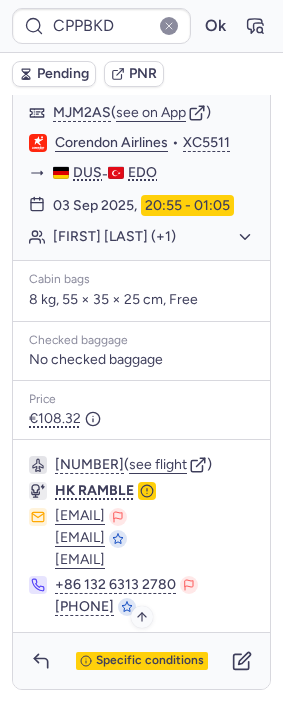click on "Specific conditions" at bounding box center [150, 661] 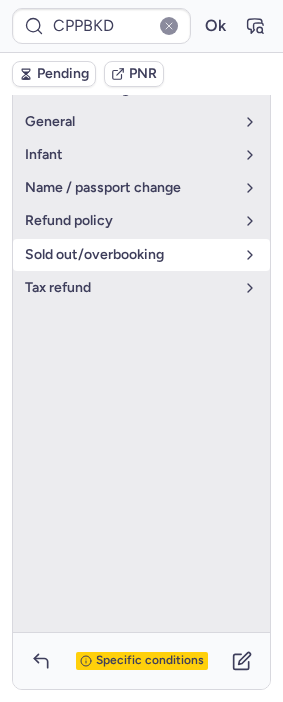 scroll, scrollTop: 96, scrollLeft: 0, axis: vertical 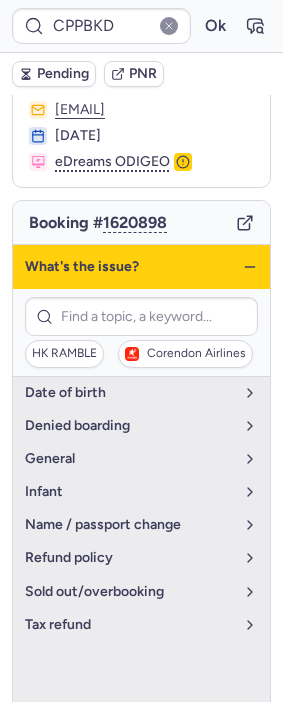 click 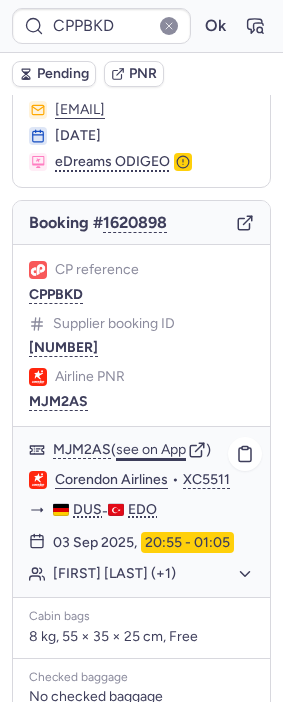 click on "see on App" 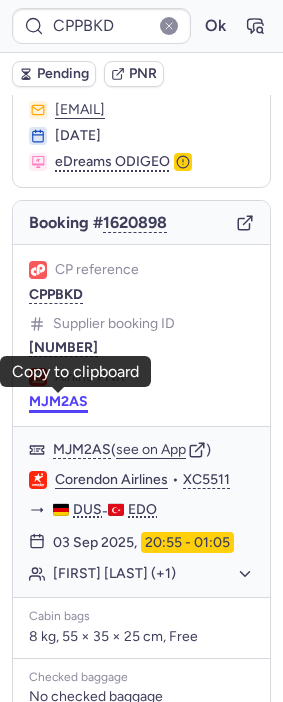 click on "MJM2AS" at bounding box center (58, 402) 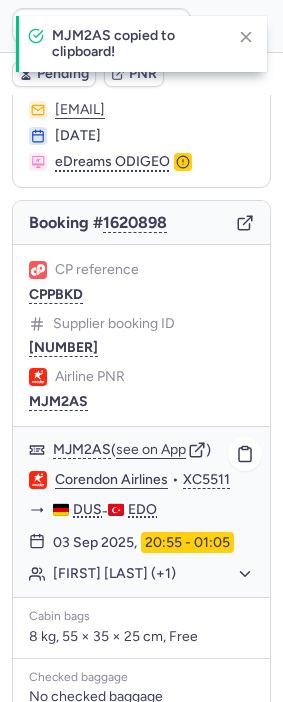 click on "Corendon Airlines" 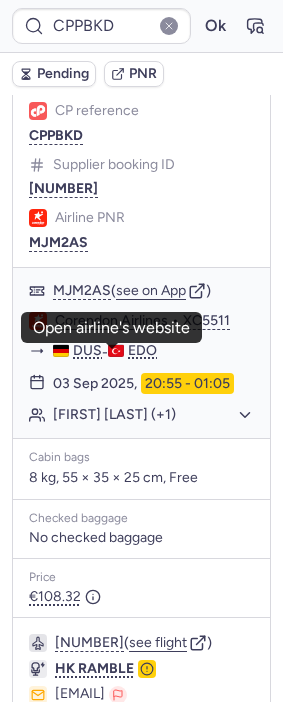 scroll, scrollTop: 318, scrollLeft: 0, axis: vertical 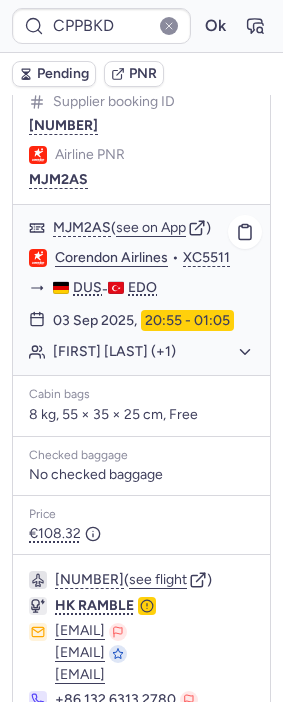 click on "Tezcan CAY (+1)" 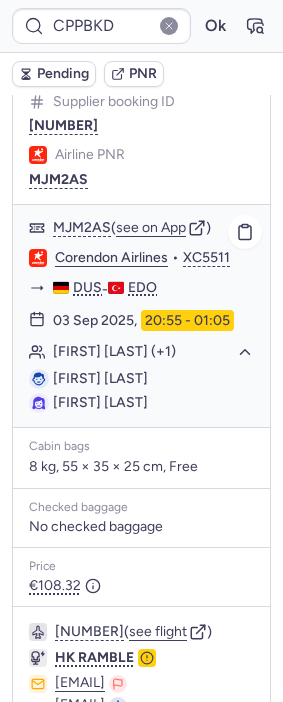 click on "Tezcan CAY" at bounding box center (100, 378) 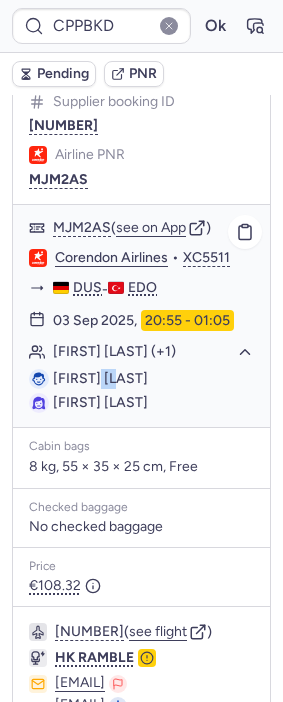 click on "Tezcan CAY" at bounding box center (100, 378) 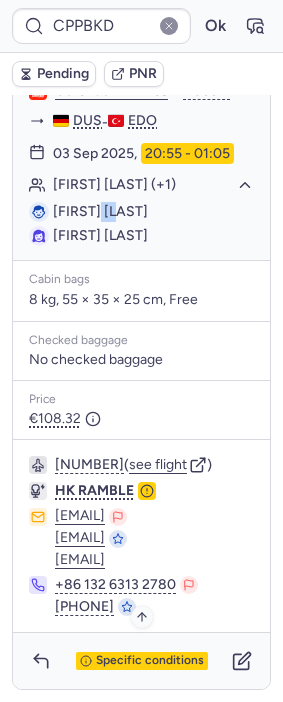 click on "Specific conditions" at bounding box center [150, 661] 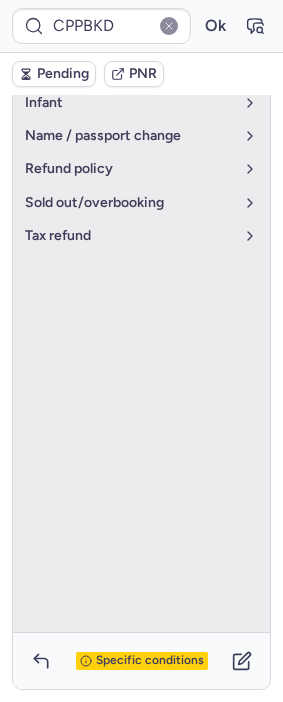 scroll, scrollTop: 96, scrollLeft: 0, axis: vertical 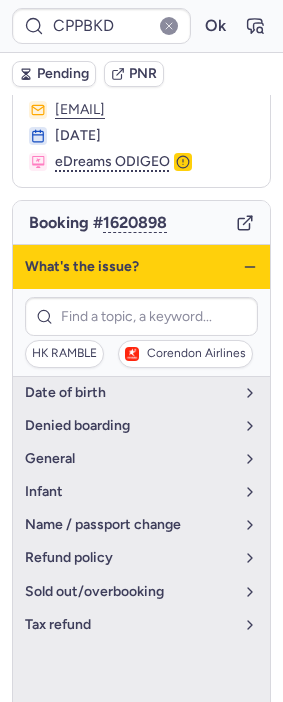 click 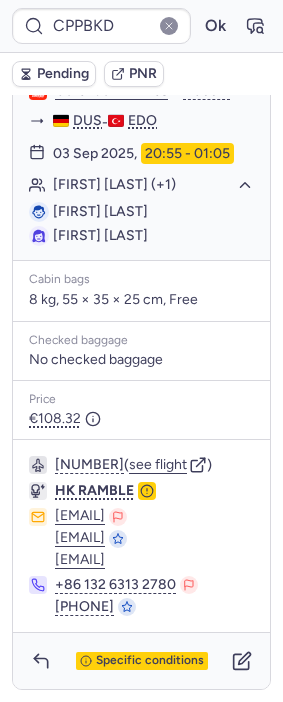 scroll, scrollTop: 549, scrollLeft: 0, axis: vertical 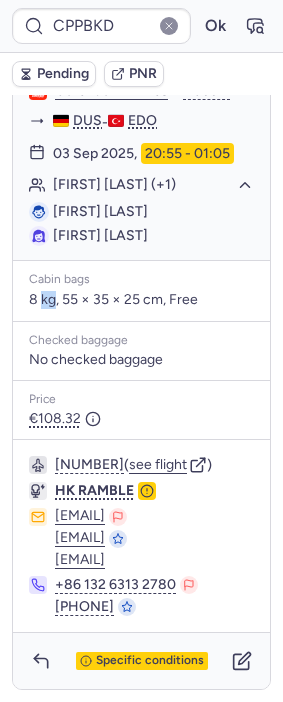 click on "8 kg, 55 × 35 × 25 cm, Free" at bounding box center [141, 300] 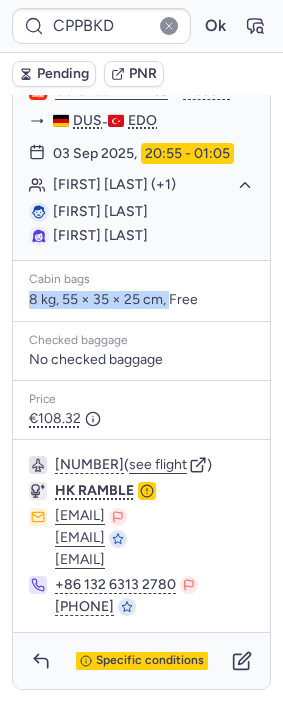 drag, startPoint x: 30, startPoint y: 233, endPoint x: 171, endPoint y: 229, distance: 141.05673 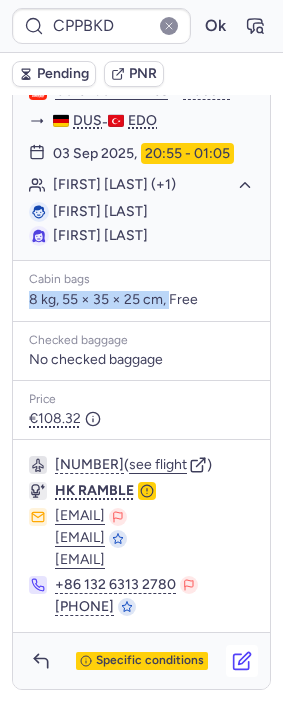click at bounding box center [242, 661] 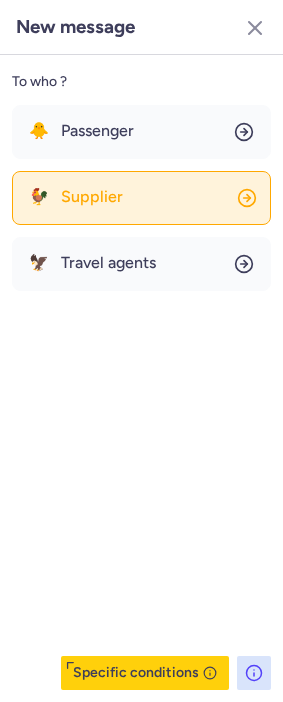 click on "Supplier" at bounding box center (92, 197) 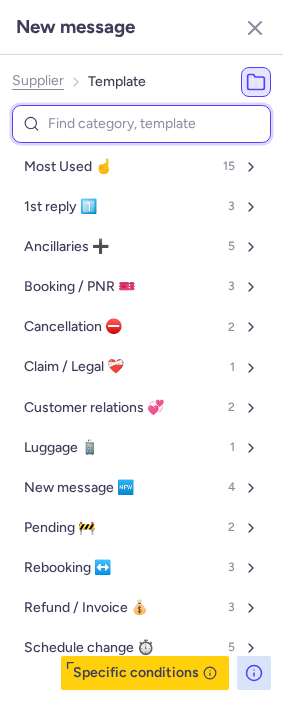 click at bounding box center [141, 124] 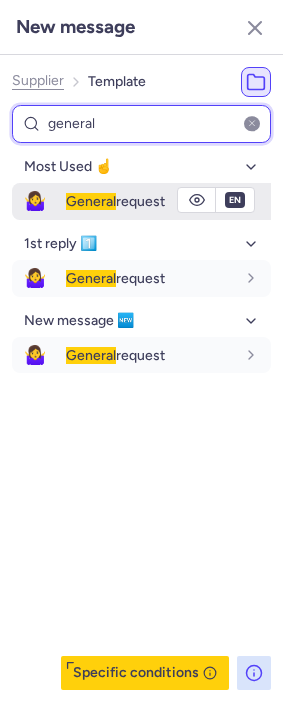 type on "general" 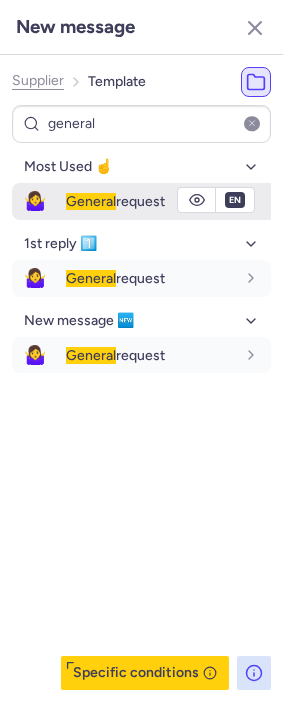click on "General  request" at bounding box center [168, 201] 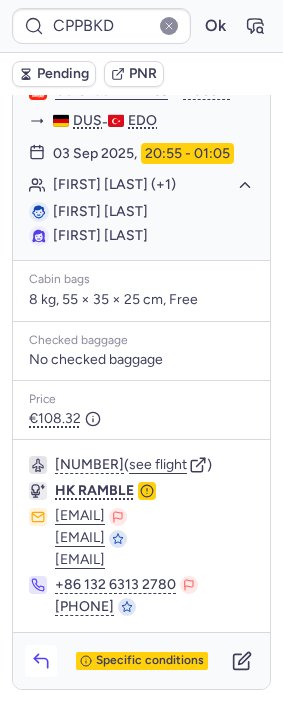 click 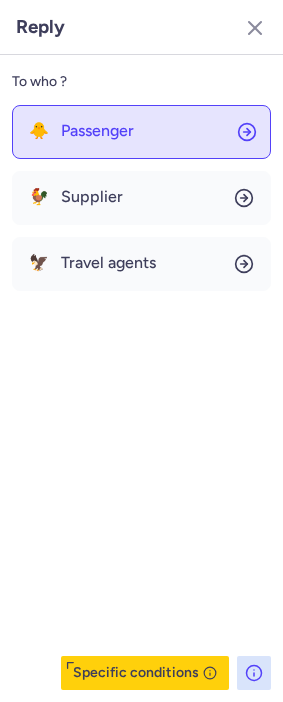click on "🐥 Passenger" 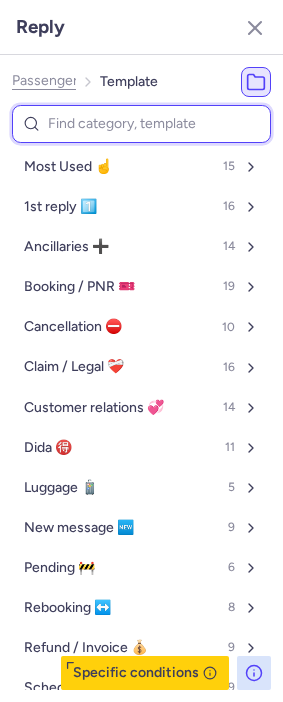 click at bounding box center [141, 124] 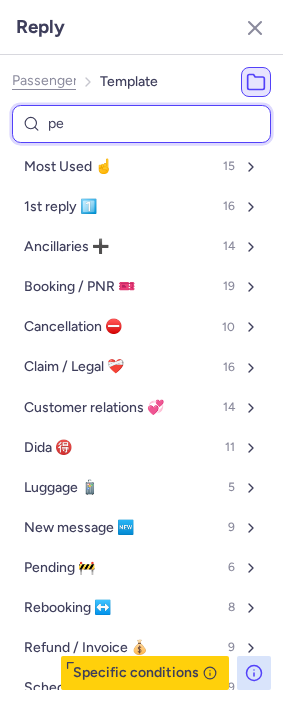 type on "pen" 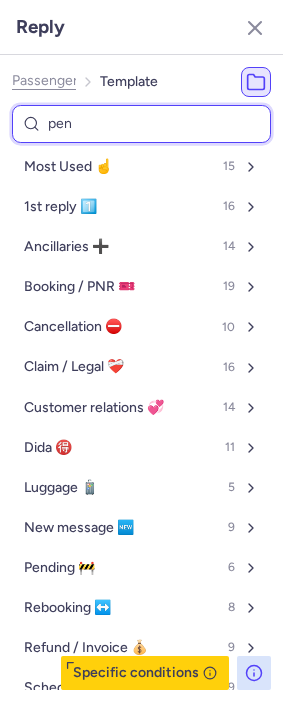 select on "en" 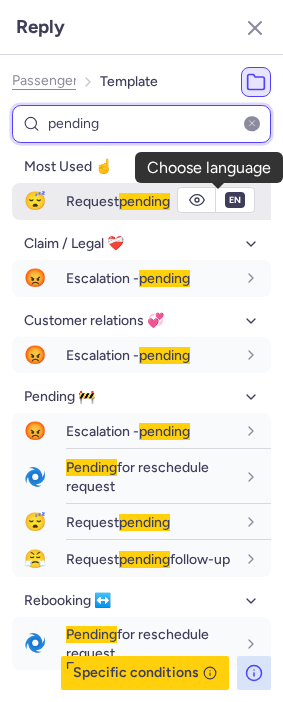type on "pending" 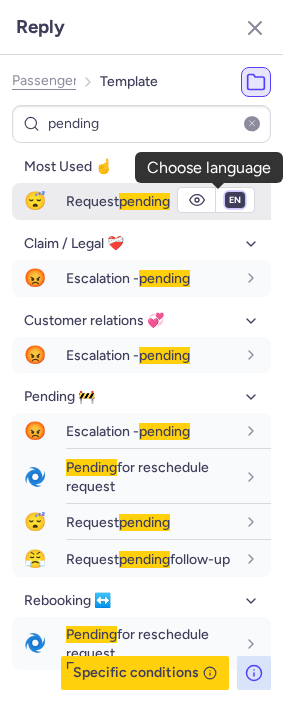 click on "fr en de nl pt es it ru" at bounding box center (235, 200) 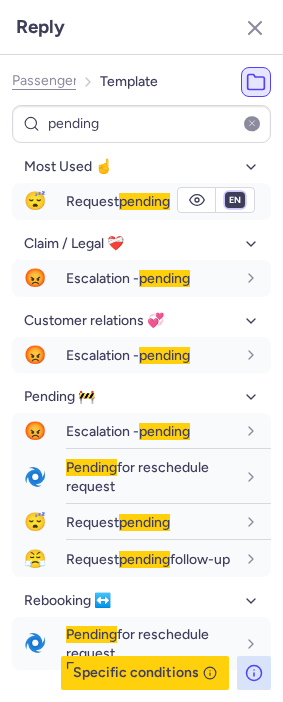 select on "nl" 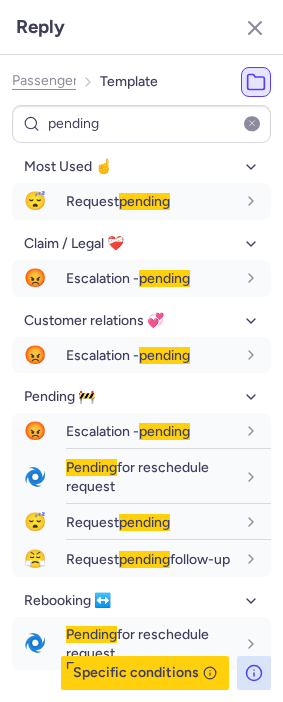 click on "fr en de nl pt es it ru" at bounding box center [235, 200] 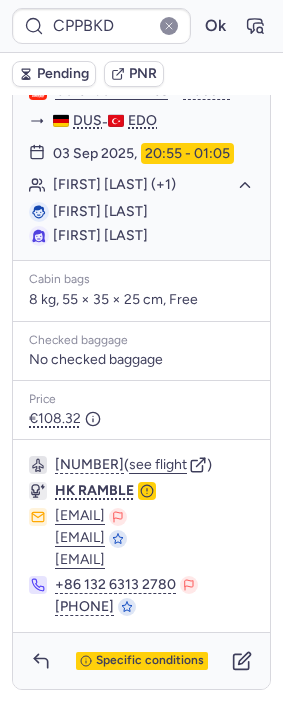 click on "Pending" at bounding box center (63, 74) 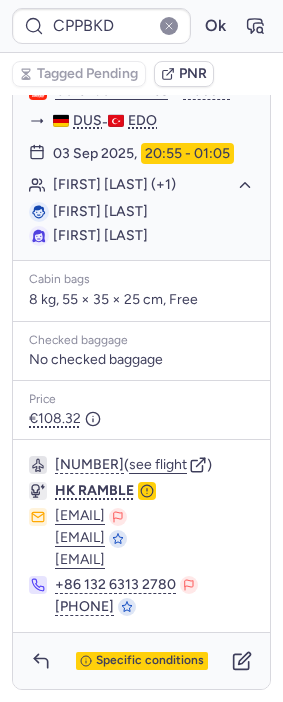 type on "CPKSBZ" 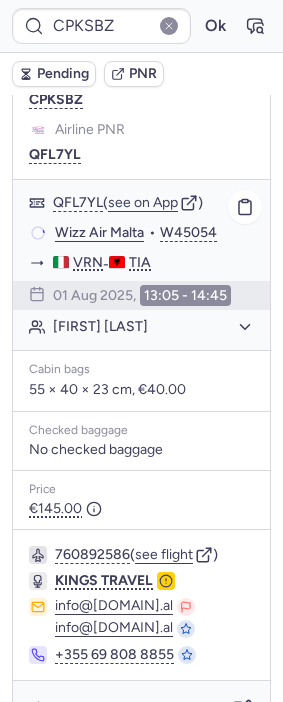 scroll, scrollTop: 140, scrollLeft: 0, axis: vertical 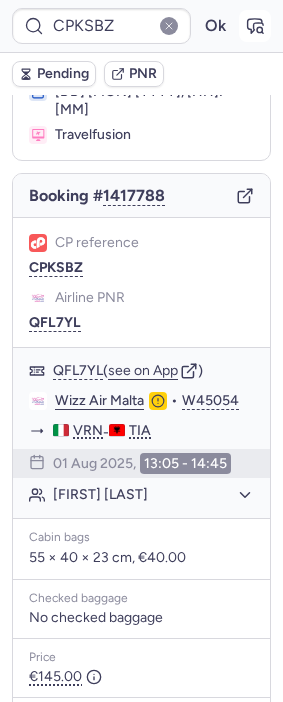 click 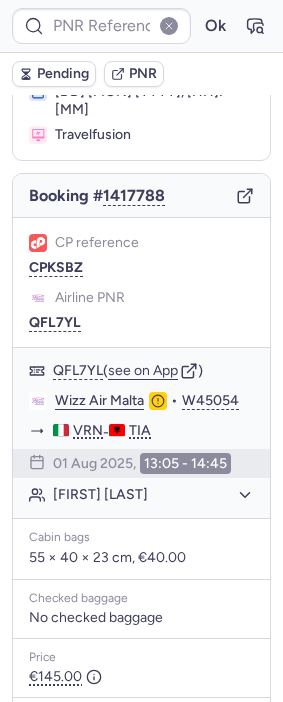 type on "CPKSBZ" 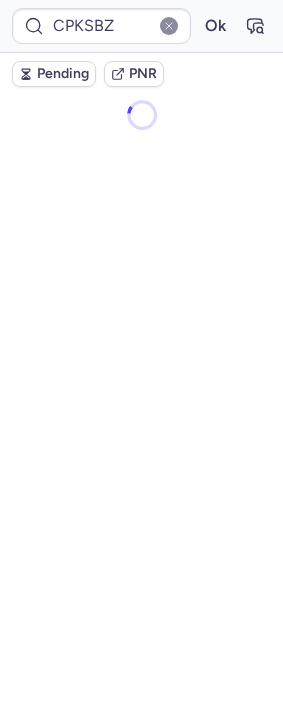 scroll, scrollTop: 0, scrollLeft: 0, axis: both 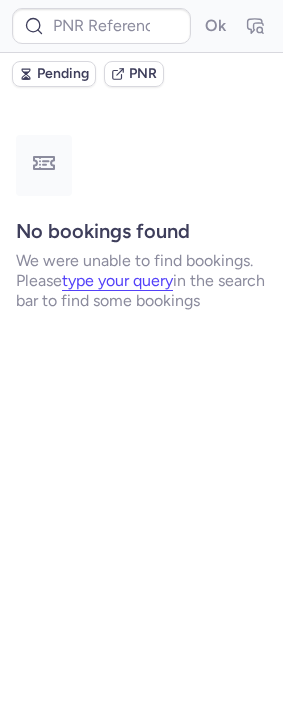 type on "CPKSBZ" 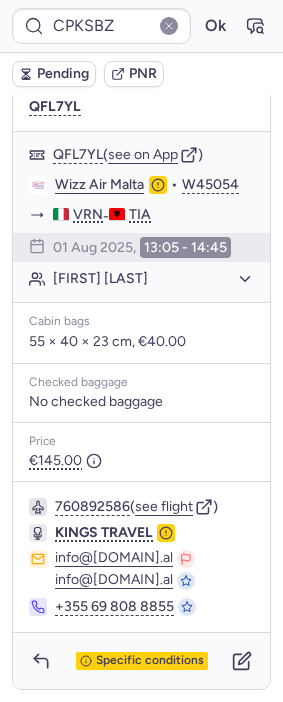 scroll, scrollTop: 384, scrollLeft: 0, axis: vertical 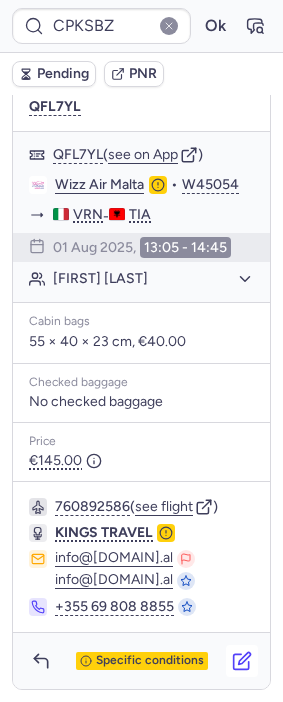 click 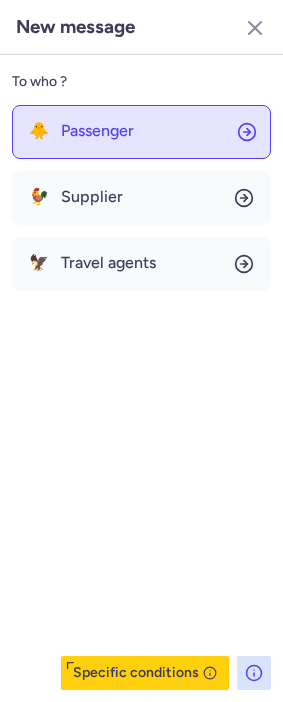 click on "Passenger" at bounding box center [97, 131] 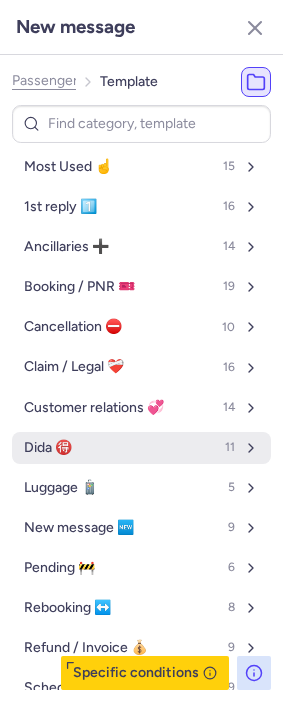 click on "Dida 🉐 11" at bounding box center (141, 448) 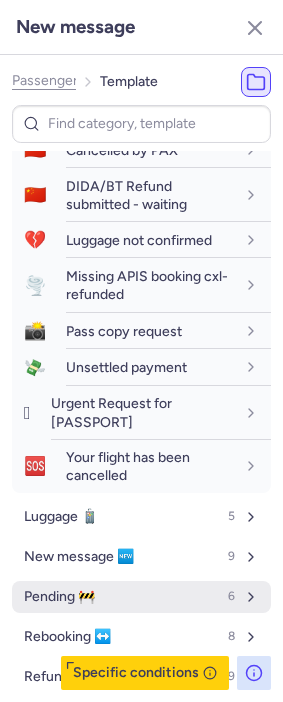 scroll, scrollTop: 555, scrollLeft: 0, axis: vertical 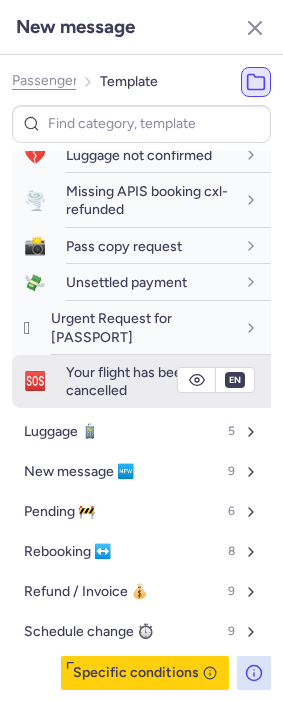 click on "Your flight has been cancelled" at bounding box center [128, 381] 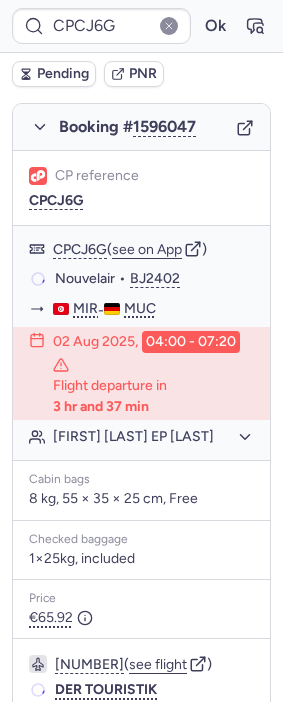 scroll, scrollTop: 384, scrollLeft: 0, axis: vertical 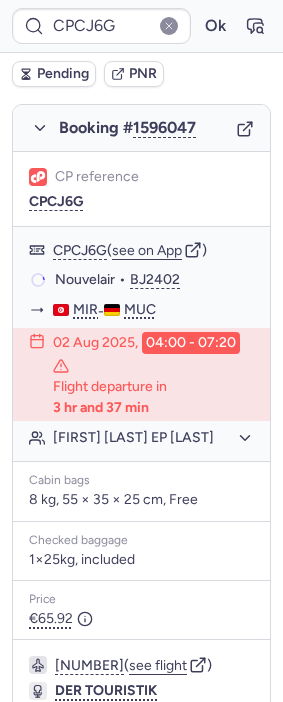 type on "CPGWVV" 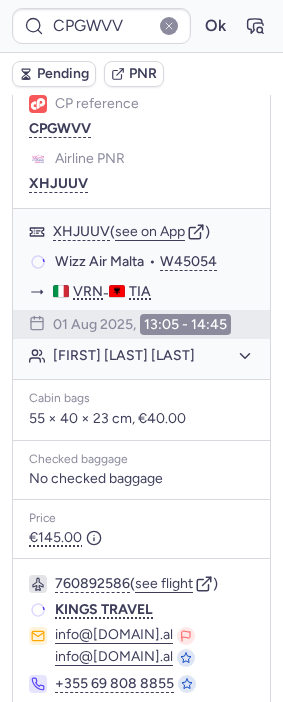 scroll, scrollTop: 258, scrollLeft: 0, axis: vertical 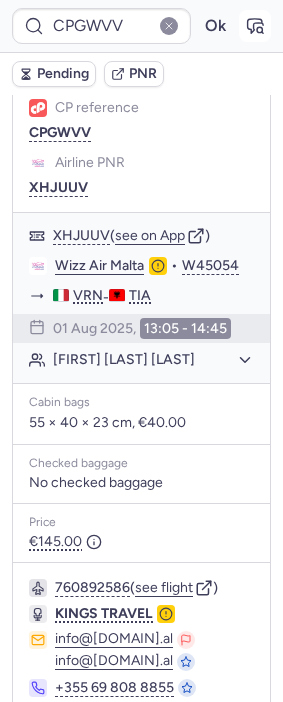 click 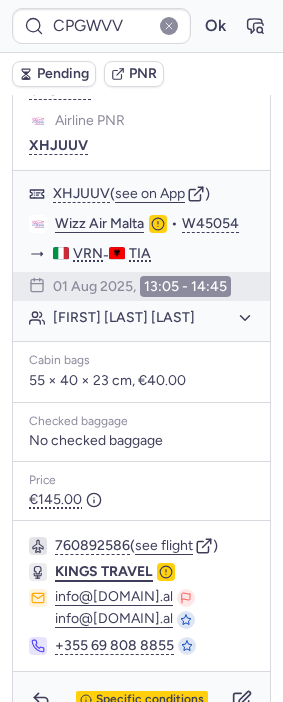 scroll, scrollTop: 384, scrollLeft: 0, axis: vertical 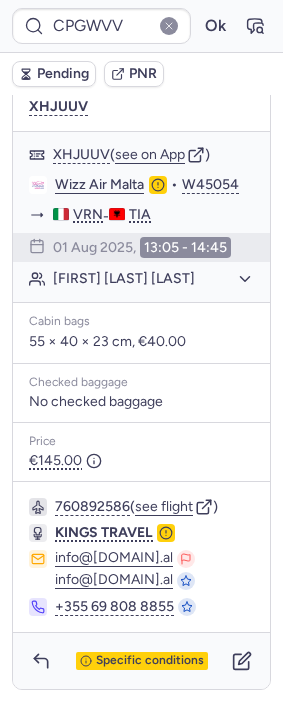 click on "Specific conditions" at bounding box center (141, 661) 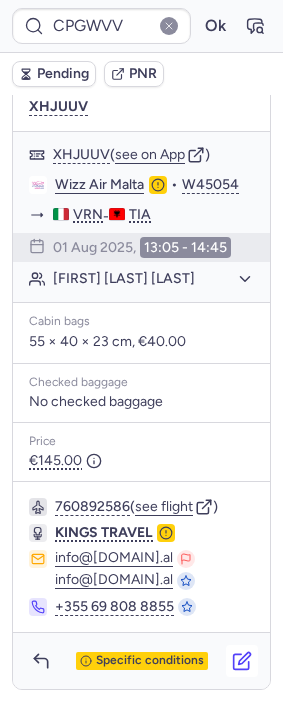 click 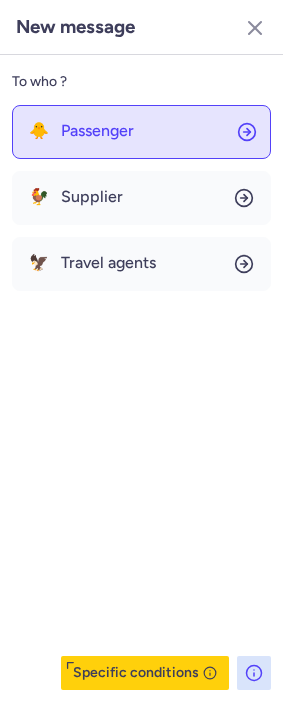 click on "Passenger" at bounding box center [97, 131] 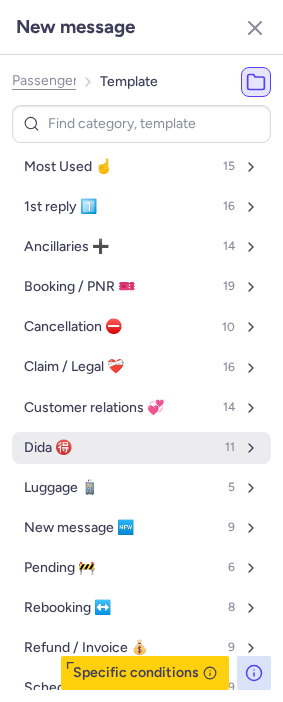 click on "Dida 🉐 11" at bounding box center (141, 448) 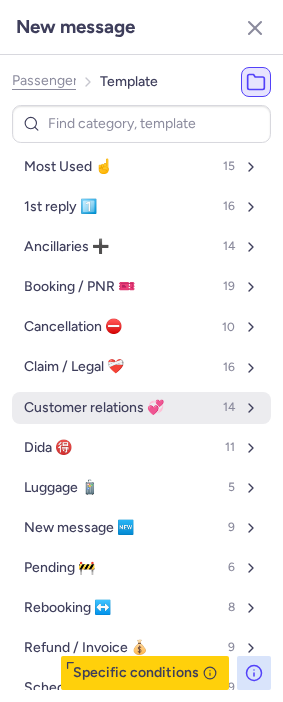 select on "en" 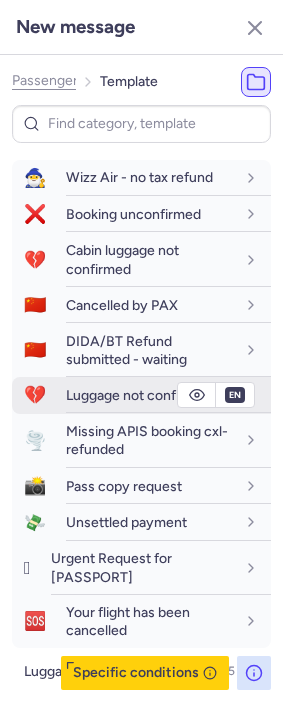 scroll, scrollTop: 333, scrollLeft: 0, axis: vertical 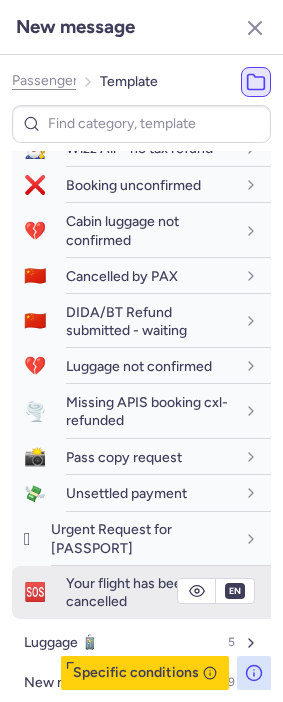 click on "Your flight has been cancelled" at bounding box center (150, 592) 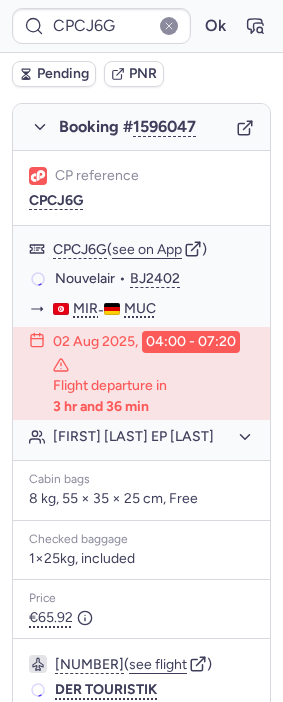 scroll, scrollTop: 384, scrollLeft: 0, axis: vertical 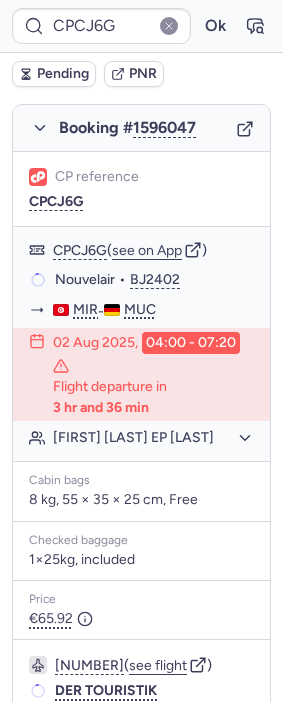 type on "CPECJD" 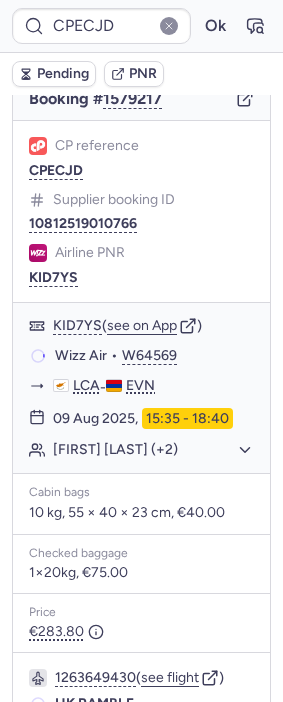 scroll, scrollTop: 233, scrollLeft: 0, axis: vertical 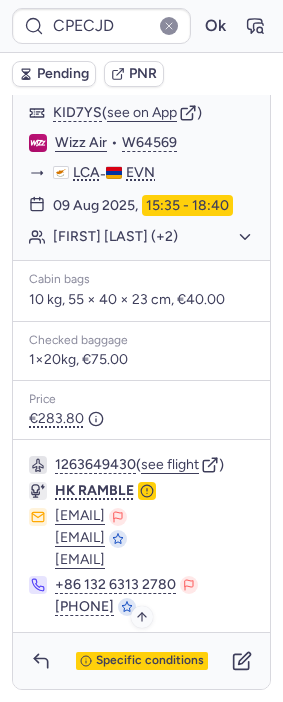 click on "Specific conditions" at bounding box center [150, 661] 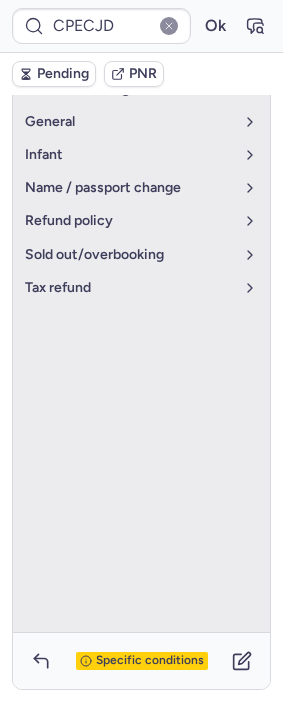 scroll, scrollTop: 96, scrollLeft: 0, axis: vertical 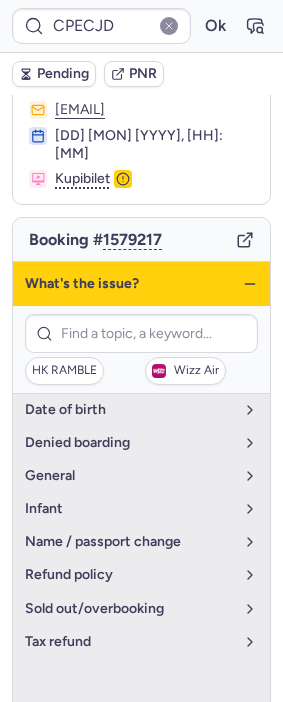 click 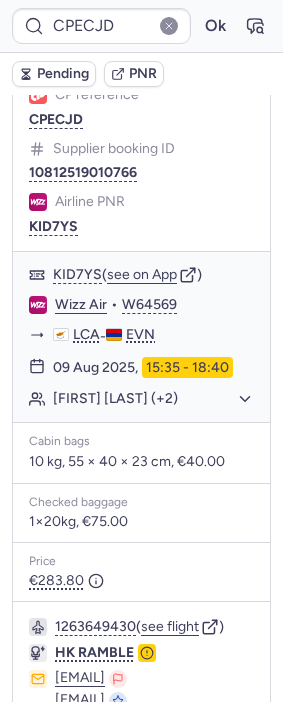 scroll, scrollTop: 497, scrollLeft: 0, axis: vertical 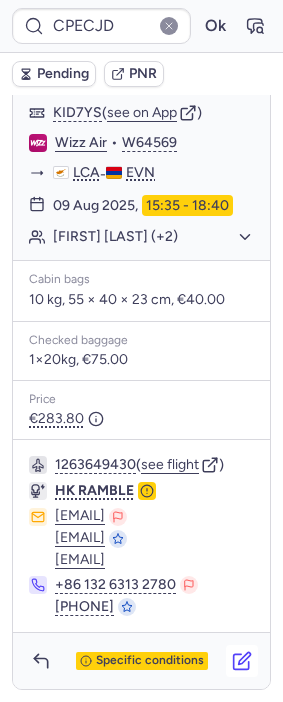 click 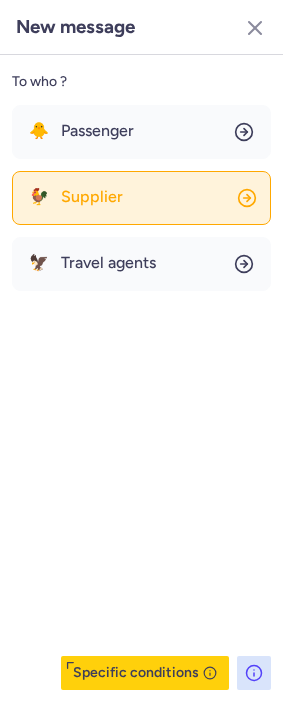 click on "Supplier" at bounding box center [92, 197] 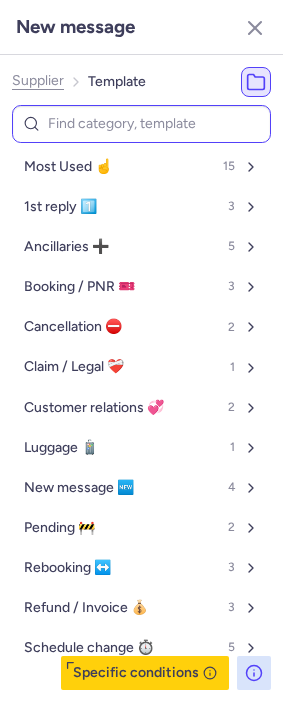 click at bounding box center (141, 124) 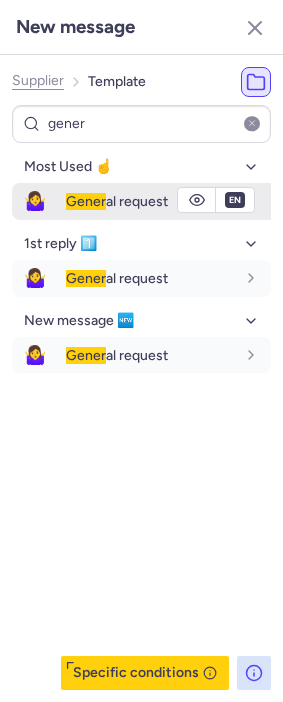 type on "gener" 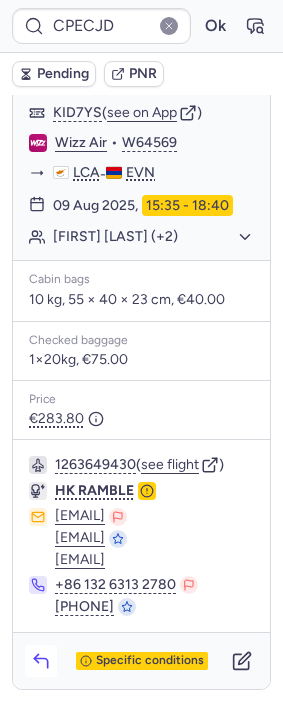 click 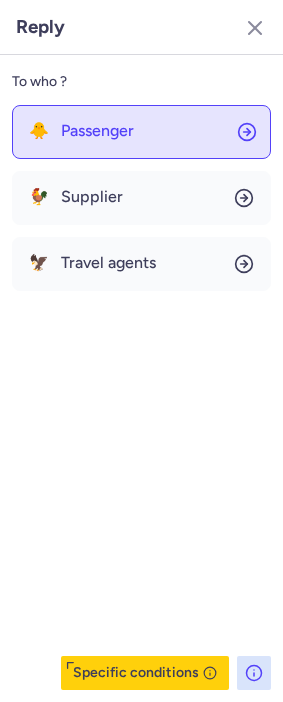 click on "🐥 Passenger" 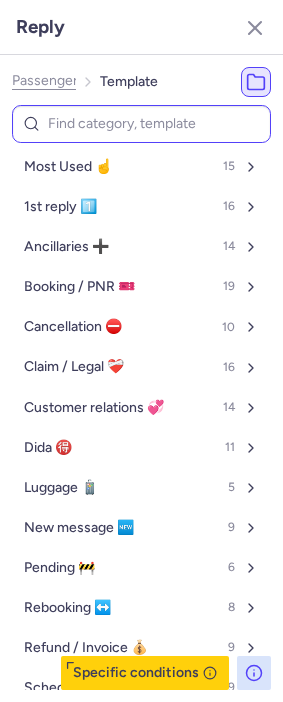 click at bounding box center [141, 124] 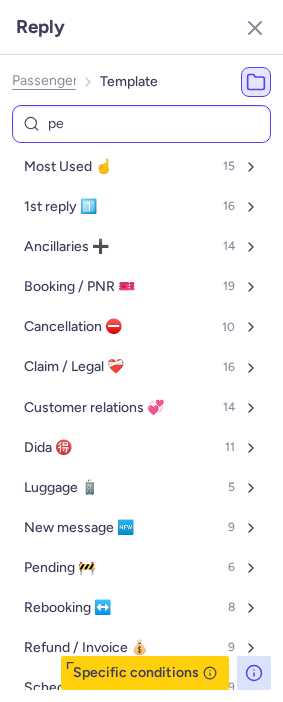 type on "pen" 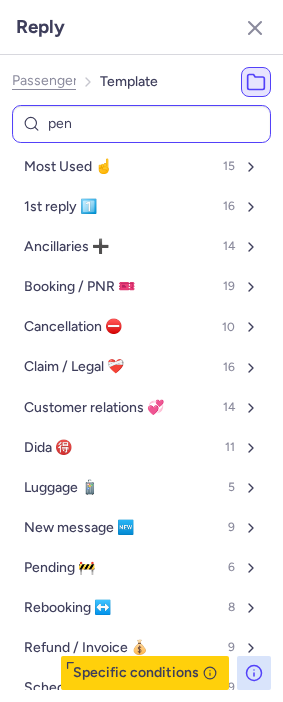 select on "en" 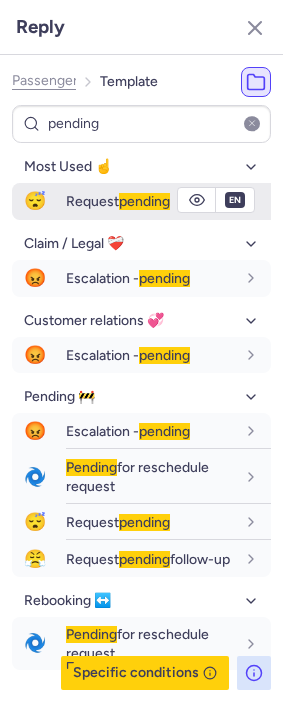 type on "pending" 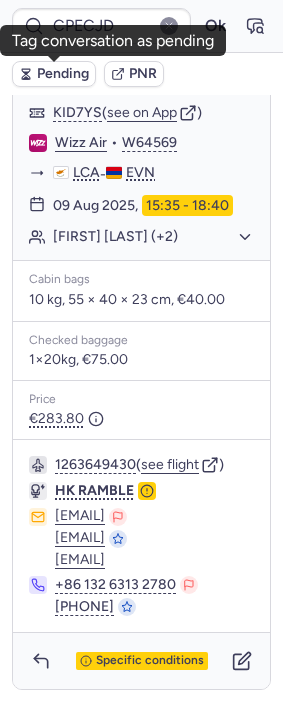 click on "Pending" at bounding box center [63, 74] 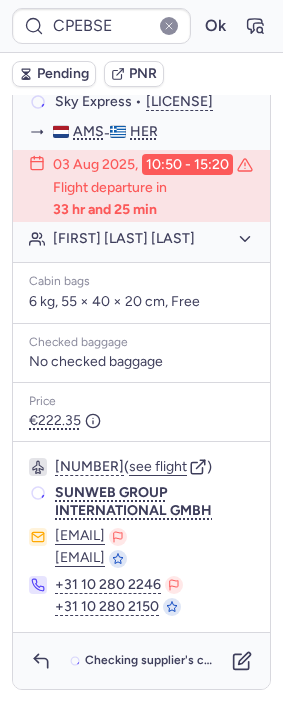 scroll, scrollTop: 497, scrollLeft: 0, axis: vertical 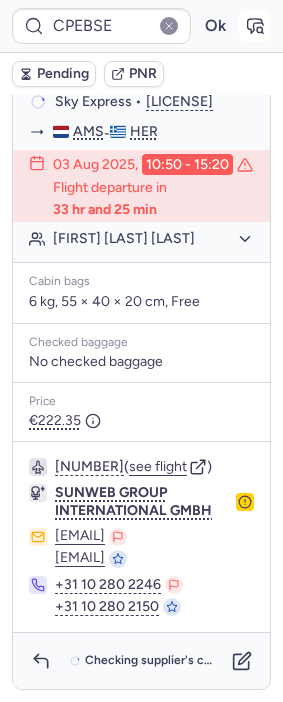 click 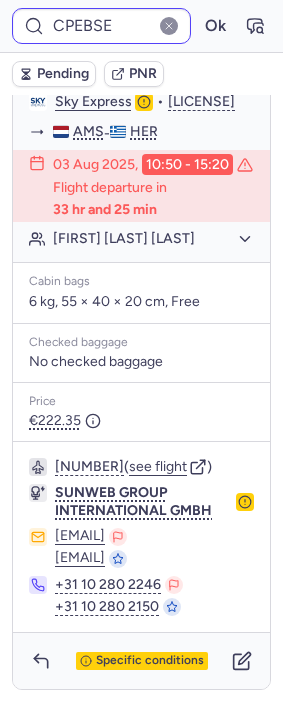 type on "CPCJ6G" 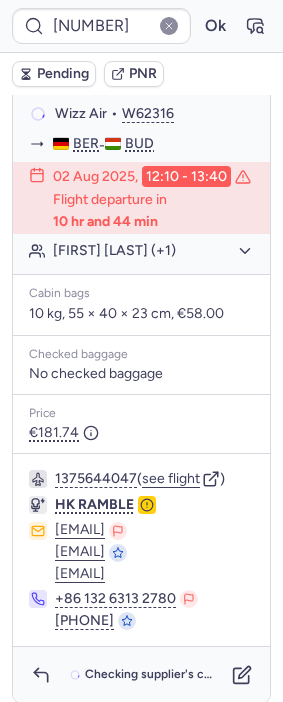 scroll, scrollTop: 560, scrollLeft: 0, axis: vertical 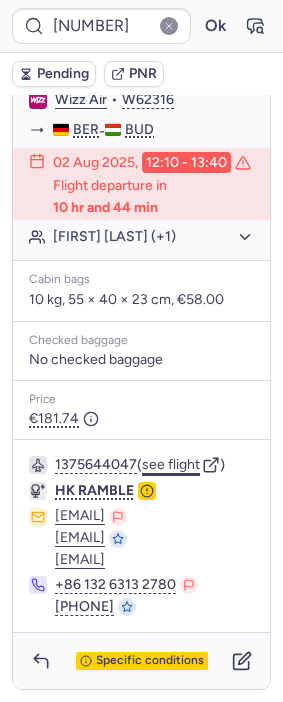 click on "see flight" 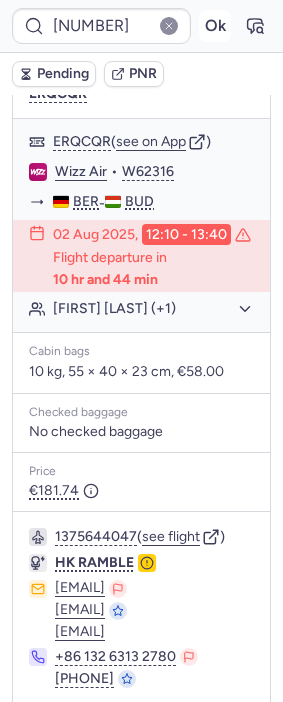 scroll, scrollTop: 338, scrollLeft: 0, axis: vertical 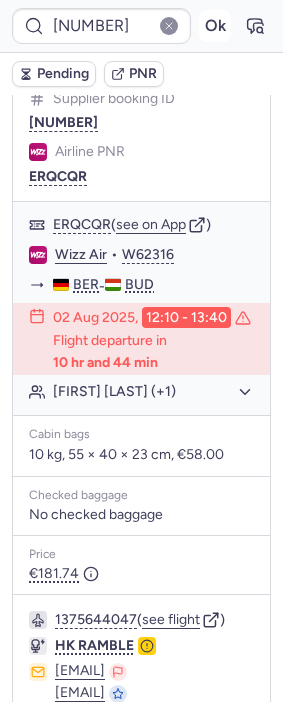 click on "Ok" at bounding box center [215, 26] 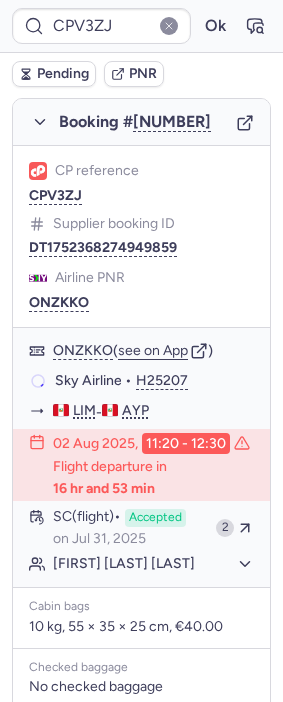 scroll, scrollTop: 338, scrollLeft: 0, axis: vertical 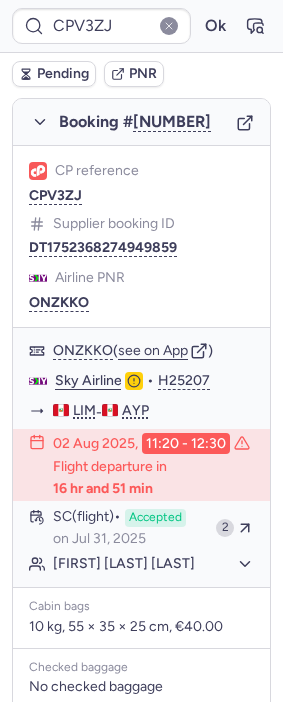type on "CPECJD" 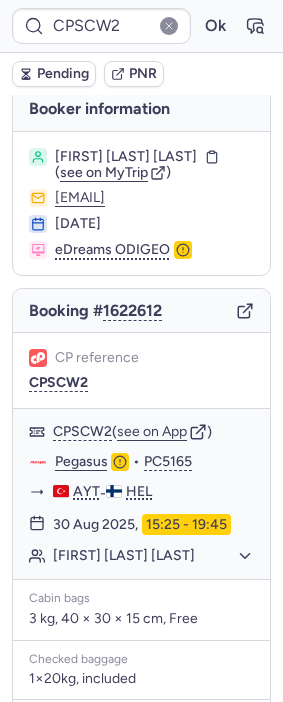 scroll, scrollTop: 0, scrollLeft: 0, axis: both 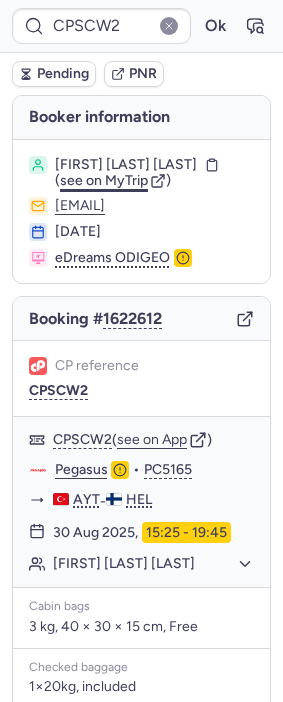 click on "see on MyTrip" at bounding box center [104, 180] 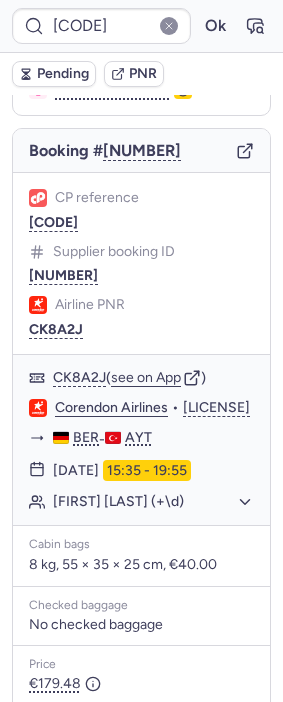 scroll, scrollTop: 164, scrollLeft: 0, axis: vertical 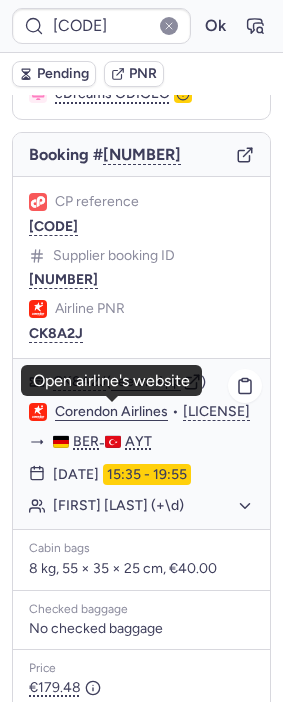 click on "Corendon Airlines" 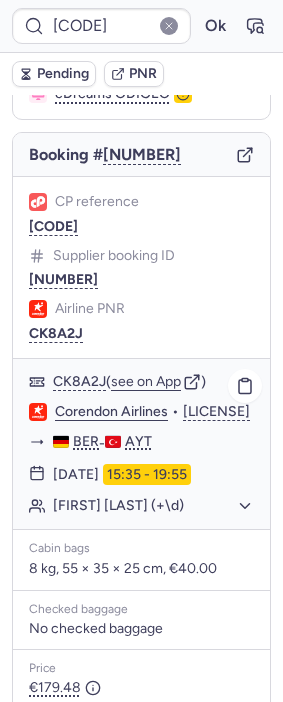 type on "CPECJD" 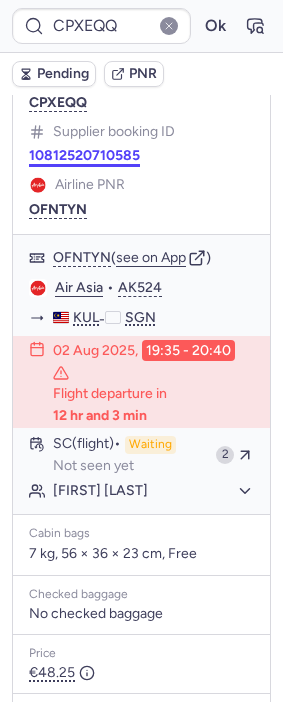 scroll, scrollTop: 444, scrollLeft: 0, axis: vertical 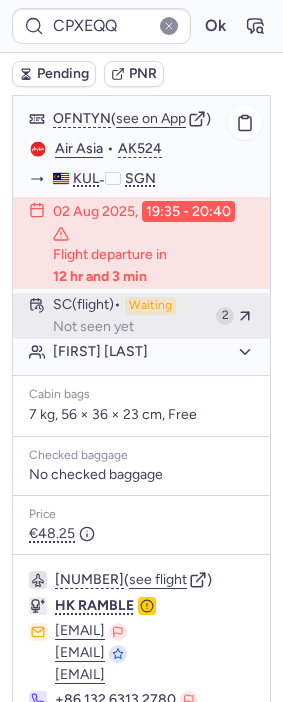 click on "Waiting" at bounding box center (150, 306) 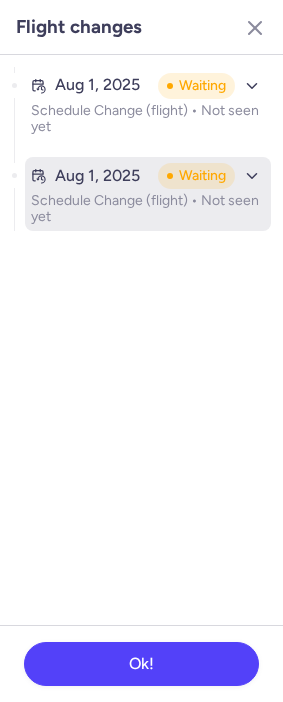 click on "Aug 1, 2025" at bounding box center (97, 176) 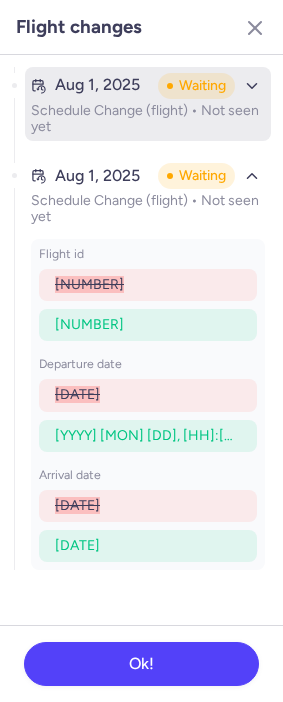 click on "Aug 1, 2025 Waiting" at bounding box center (148, 86) 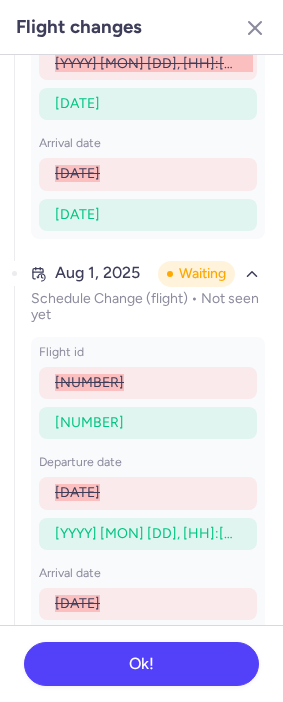 scroll, scrollTop: 282, scrollLeft: 0, axis: vertical 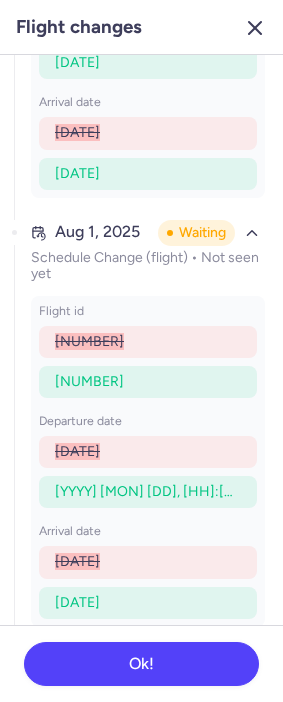 click 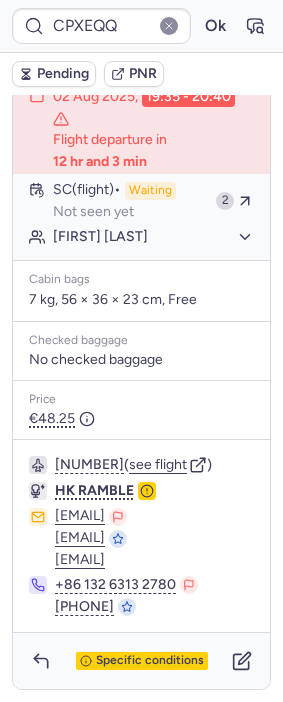 scroll, scrollTop: 606, scrollLeft: 0, axis: vertical 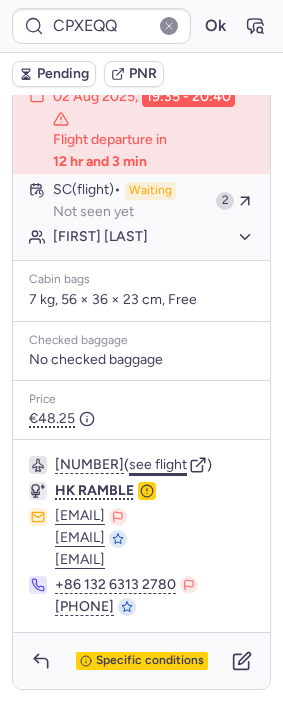 click on "see flight" 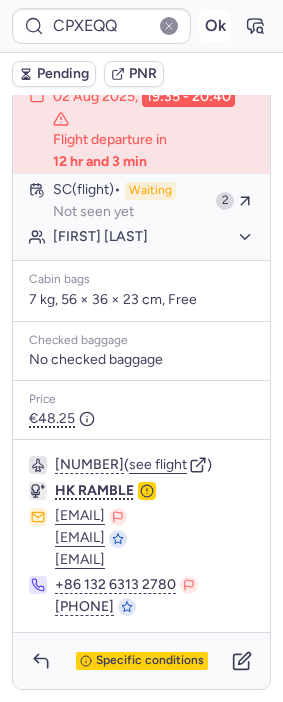 click on "Ok" at bounding box center (215, 26) 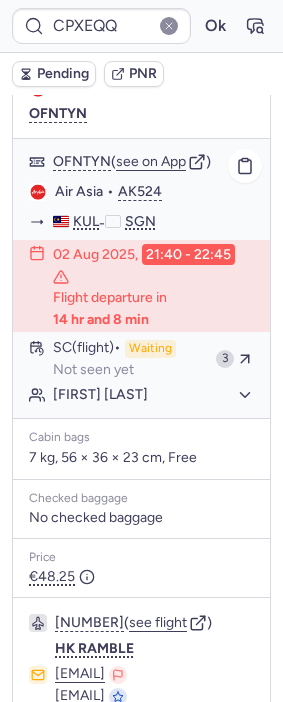 scroll, scrollTop: 384, scrollLeft: 0, axis: vertical 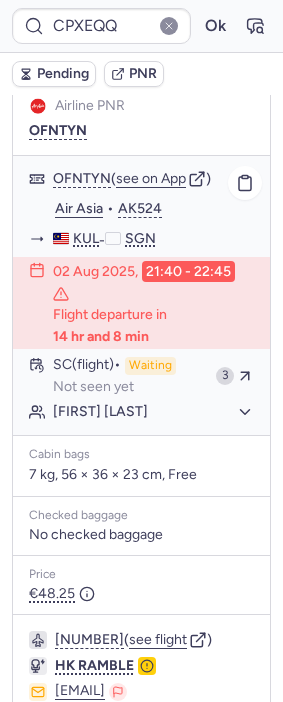 type on "CPECJD" 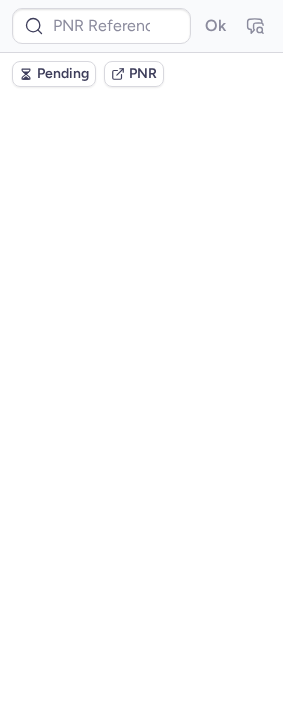 scroll, scrollTop: 0, scrollLeft: 0, axis: both 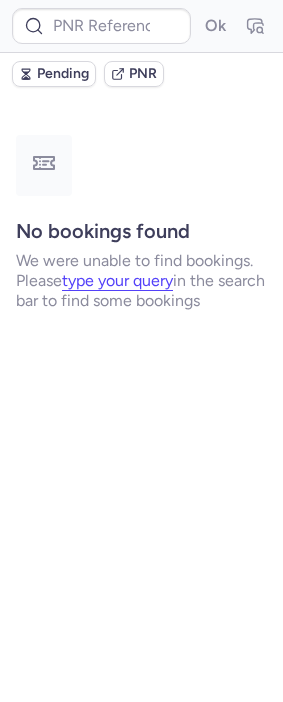type on "CPT7R8" 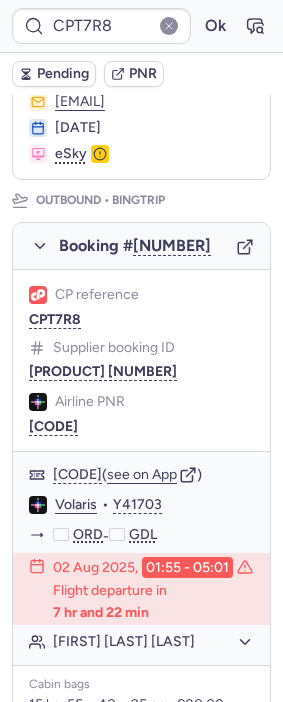 scroll, scrollTop: 111, scrollLeft: 0, axis: vertical 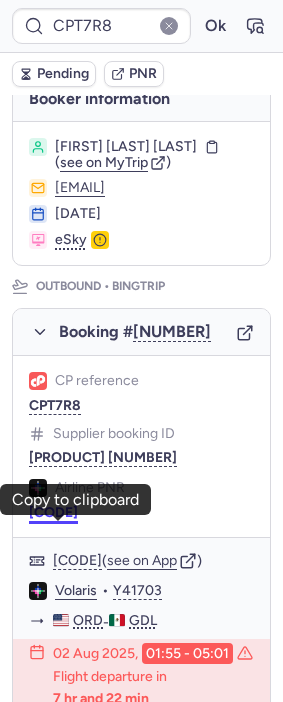 click on "RFD4WJ" at bounding box center (53, 513) 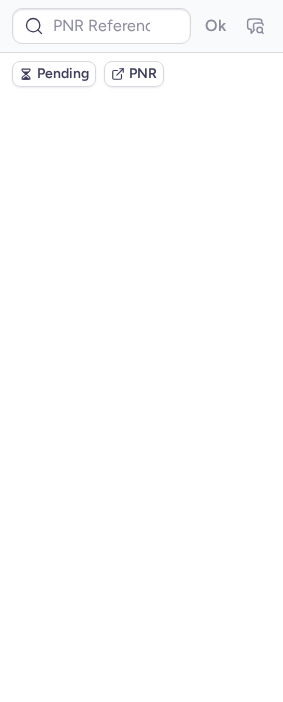 scroll, scrollTop: 0, scrollLeft: 0, axis: both 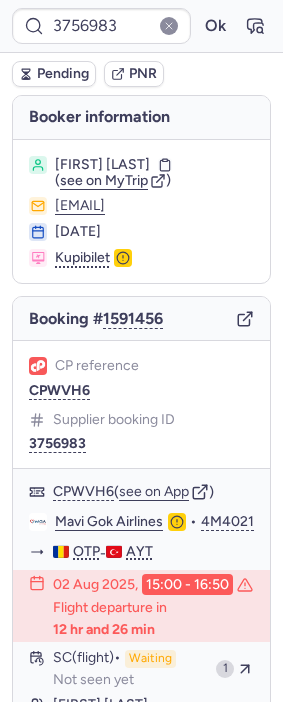 type on "CPECJD" 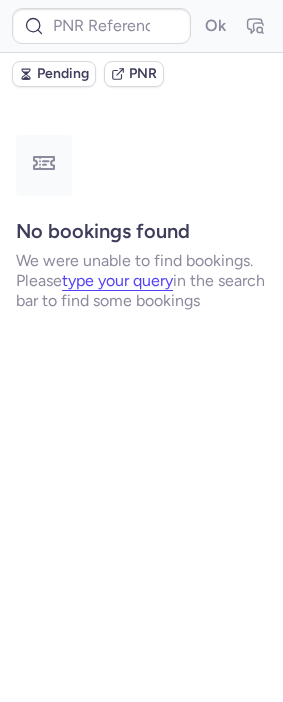 type on "CP7NGQ" 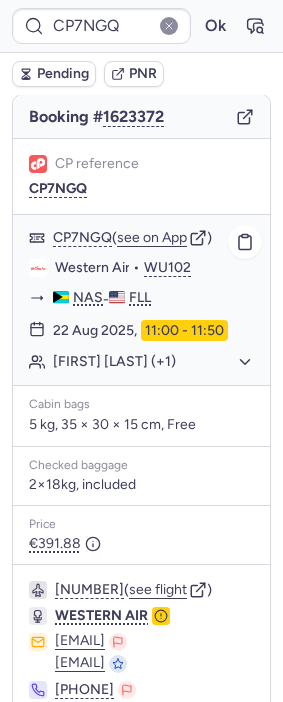 scroll, scrollTop: 222, scrollLeft: 0, axis: vertical 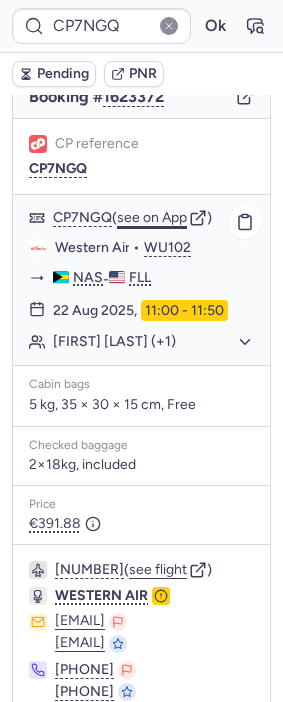click on "see on App" 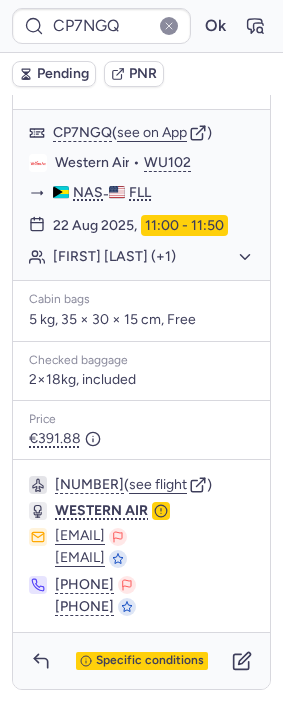 scroll, scrollTop: 376, scrollLeft: 0, axis: vertical 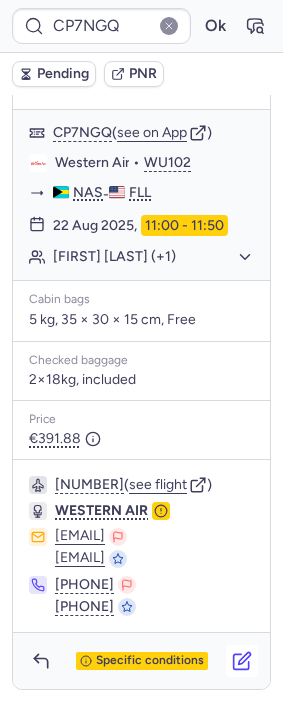 click 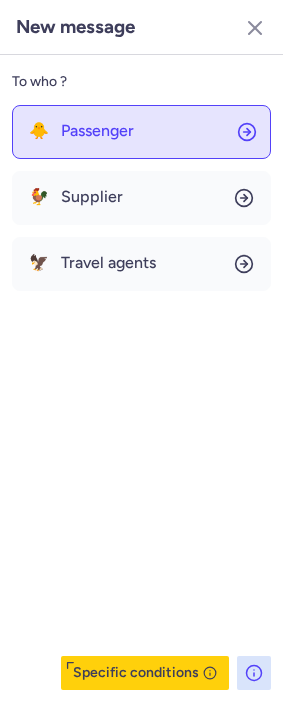 click on "Passenger" at bounding box center [97, 131] 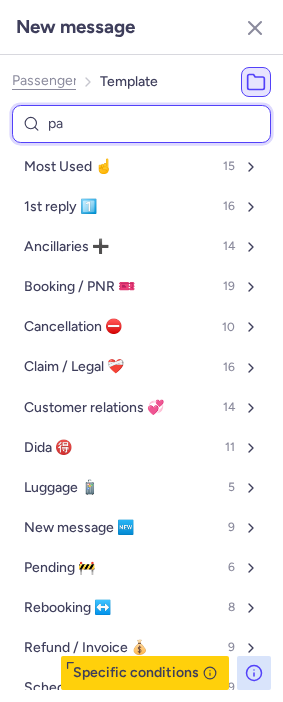 type on "pas" 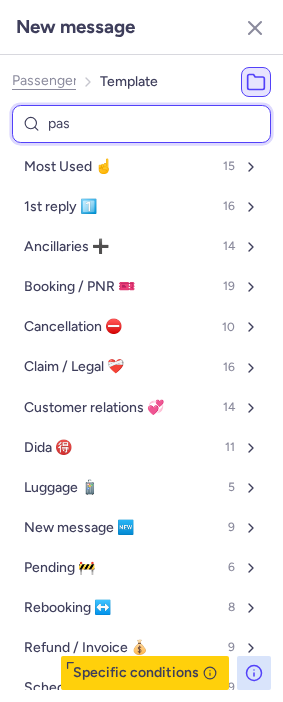 select on "en" 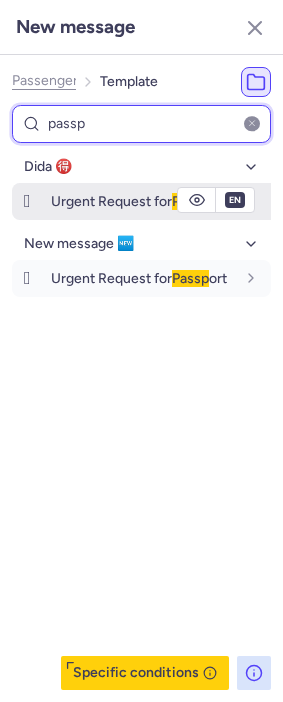 type on "passp" 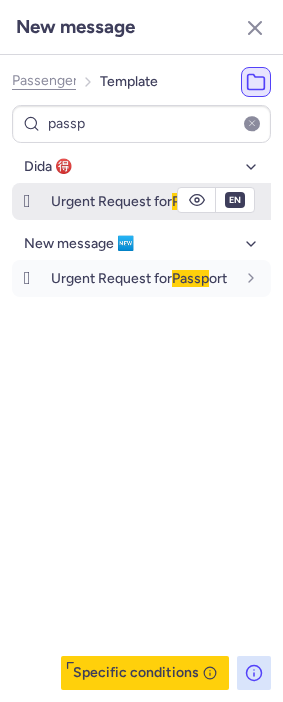 click on "Passp" at bounding box center (190, 201) 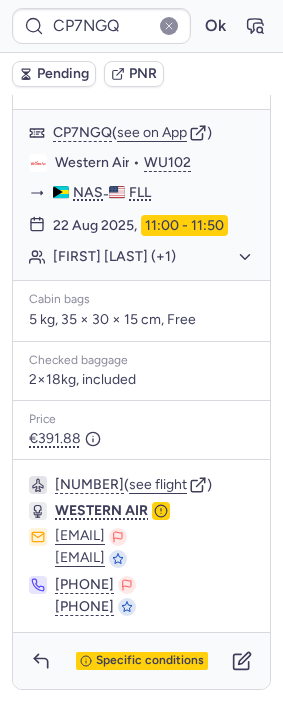 click on "Pending" at bounding box center (63, 74) 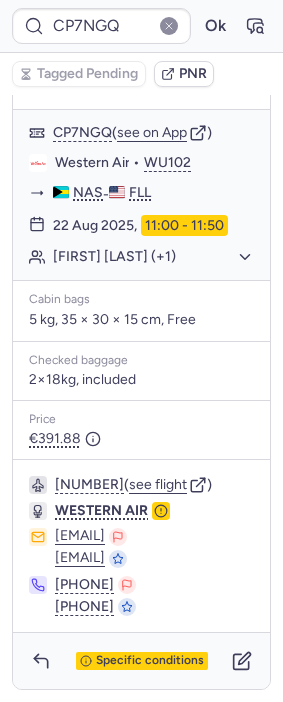 type on "CPV3TM" 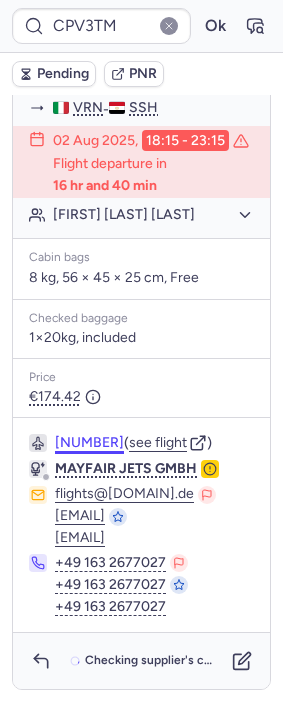 scroll, scrollTop: 565, scrollLeft: 0, axis: vertical 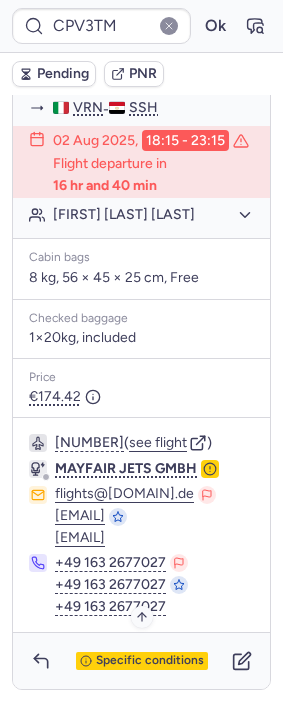 click on "Specific conditions" at bounding box center (150, 661) 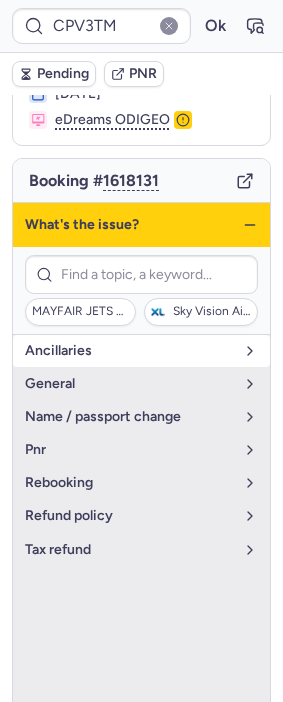 click on "Ancillaries" at bounding box center (129, 351) 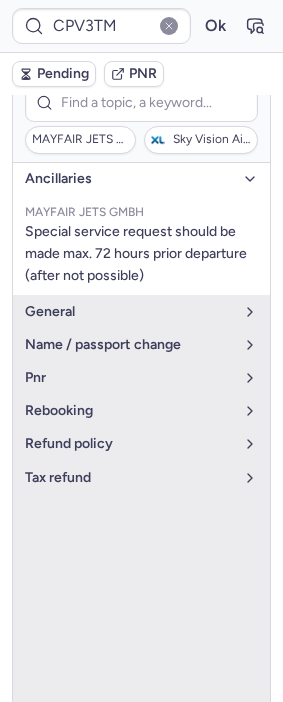 scroll, scrollTop: 360, scrollLeft: 0, axis: vertical 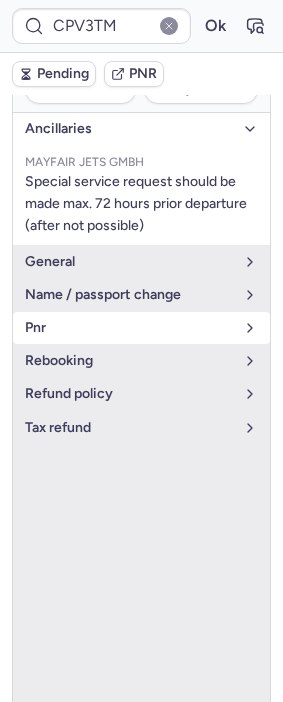click on "pnr" at bounding box center (129, 328) 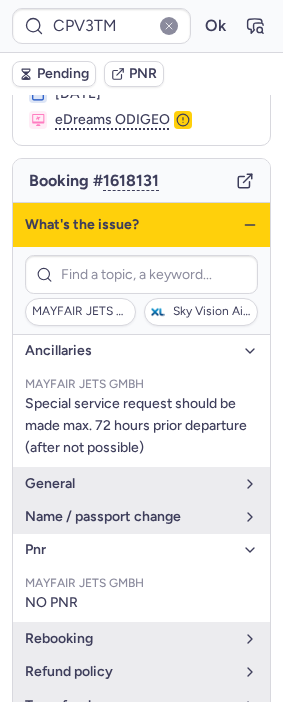 click 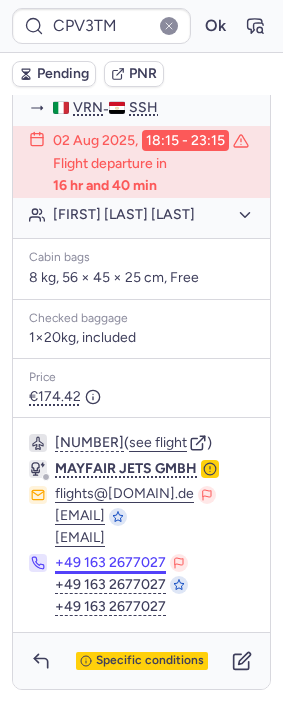 scroll, scrollTop: 565, scrollLeft: 0, axis: vertical 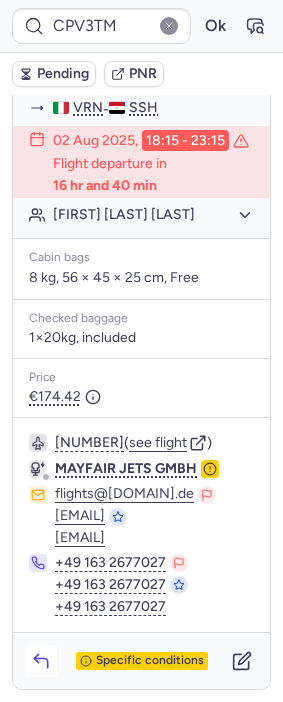 click 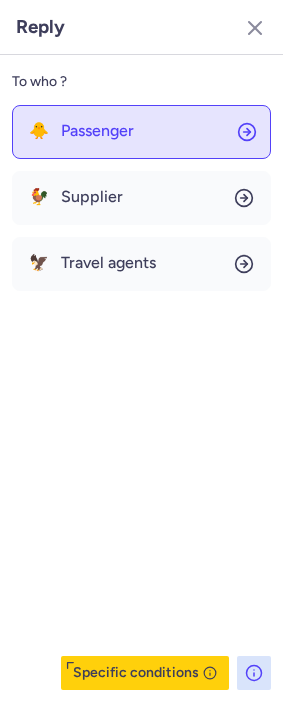 drag, startPoint x: 141, startPoint y: 132, endPoint x: 110, endPoint y: 127, distance: 31.400637 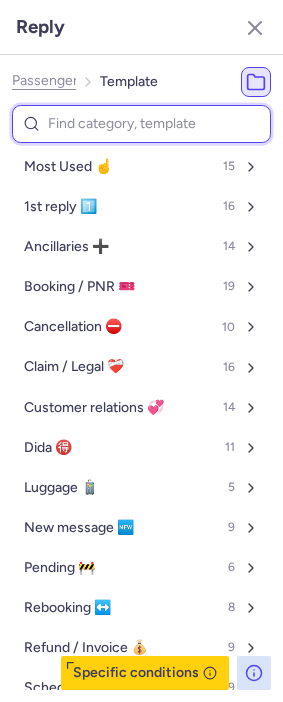 click at bounding box center (141, 124) 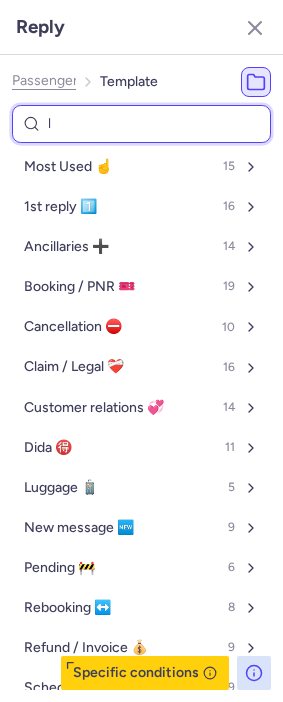 type on "lu" 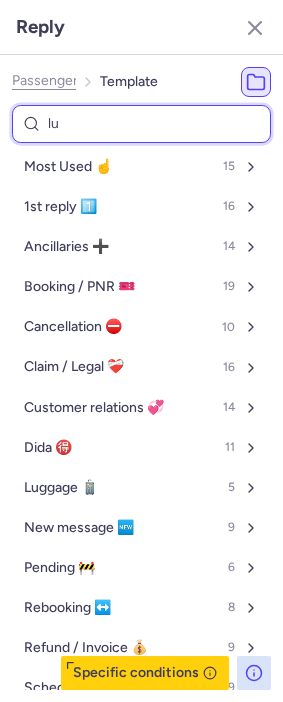 select on "en" 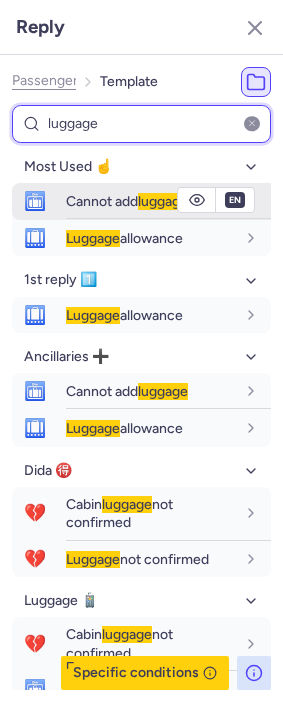 type on "luggage" 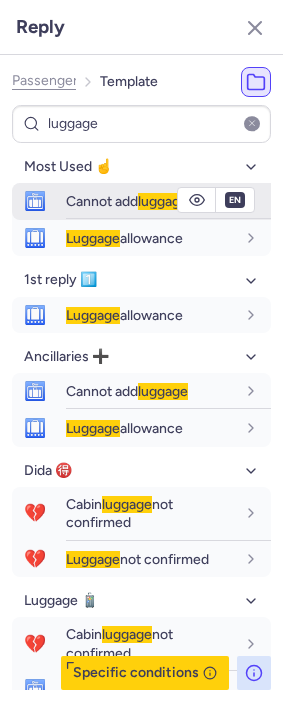 click on "Cannot add  luggage" at bounding box center [127, 201] 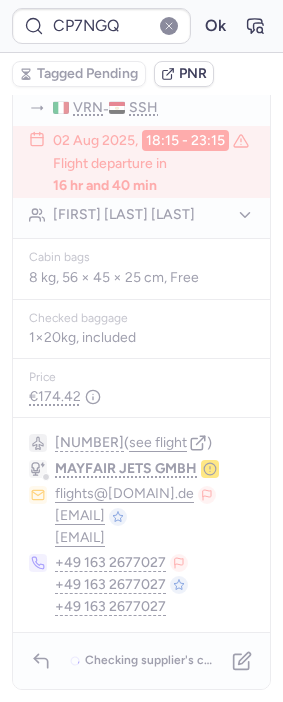 type on "CPCJ6G" 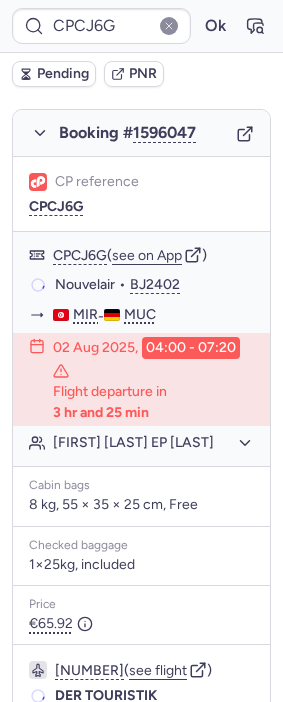 scroll, scrollTop: 376, scrollLeft: 0, axis: vertical 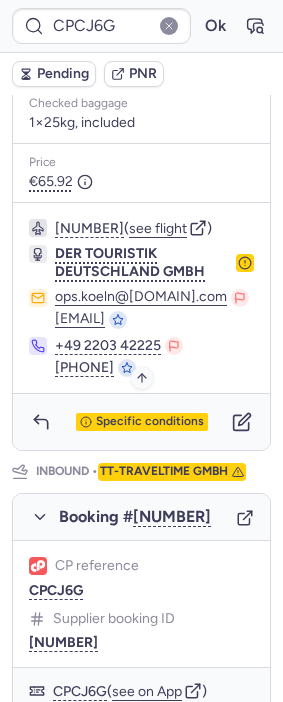 click on "Specific conditions" at bounding box center (150, 422) 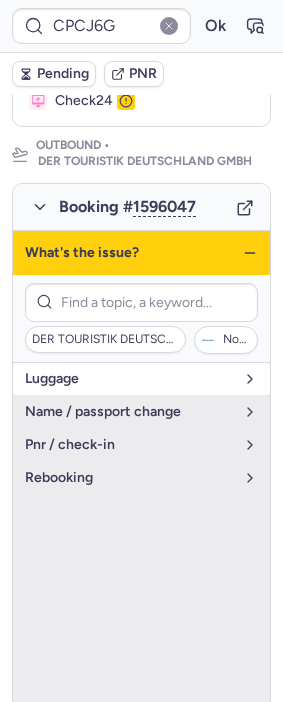 click on "luggage" at bounding box center [141, 379] 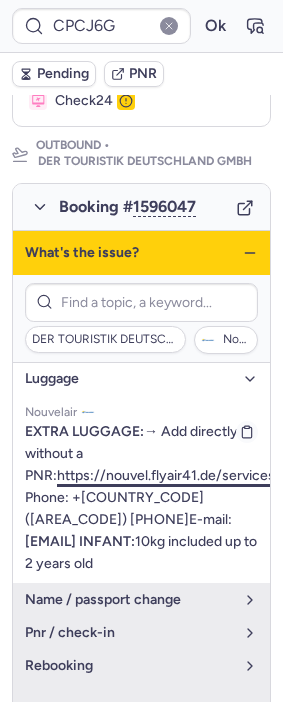 click on "https://nouvel.flyair41.de/services/#/" at bounding box center [176, 475] 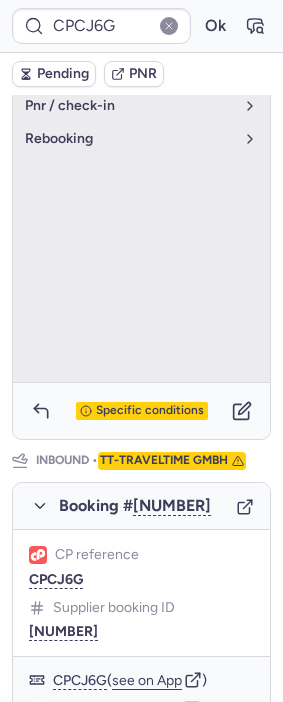 scroll, scrollTop: 861, scrollLeft: 0, axis: vertical 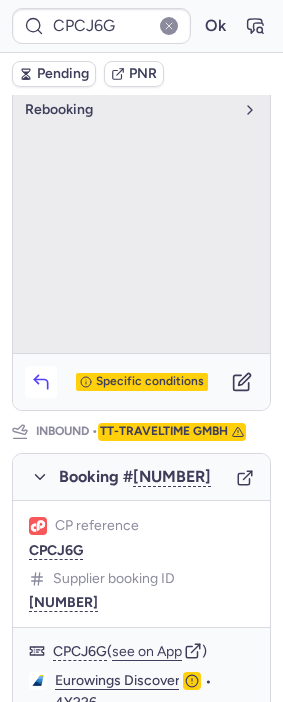 click 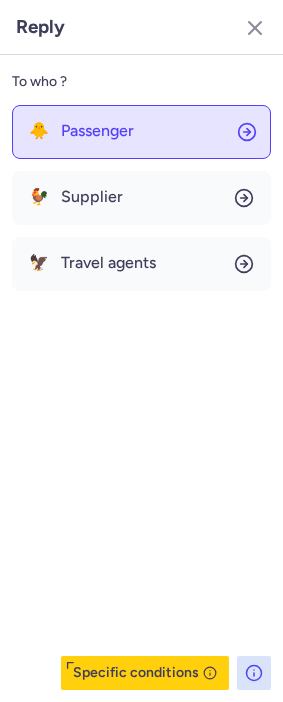 click on "Passenger" at bounding box center [97, 131] 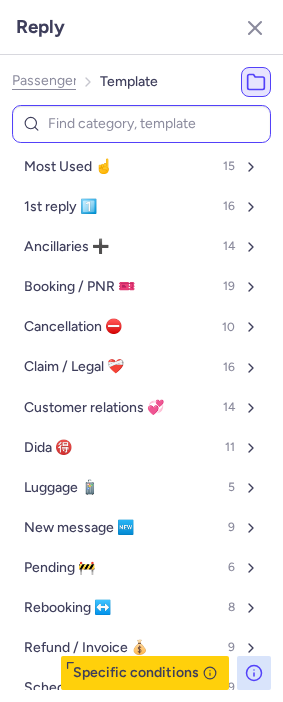 click at bounding box center [141, 124] 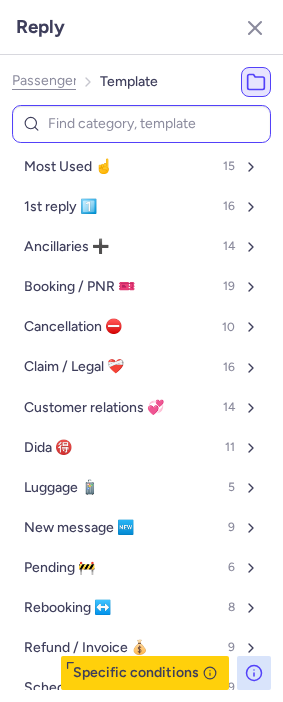type on "b" 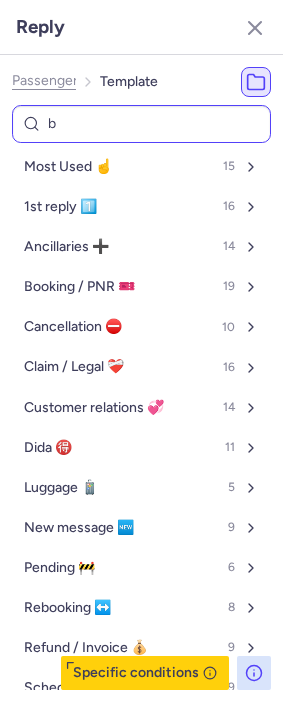 select on "en" 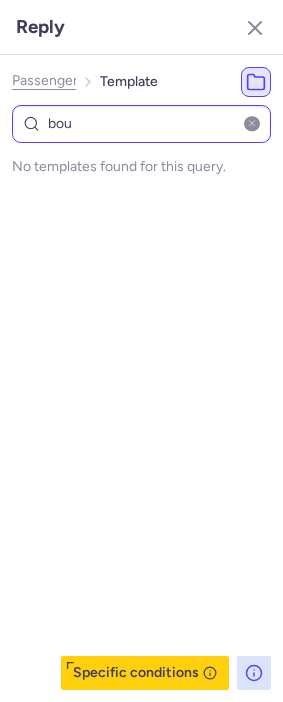 type on "bo" 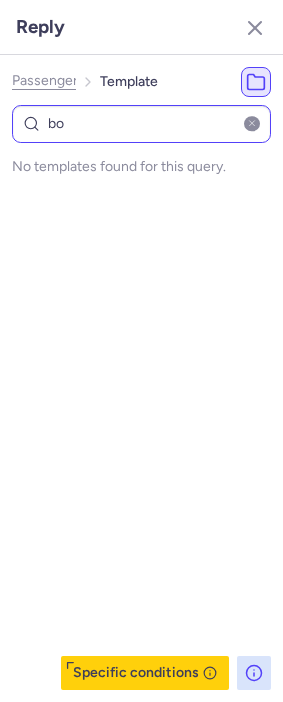 select on "en" 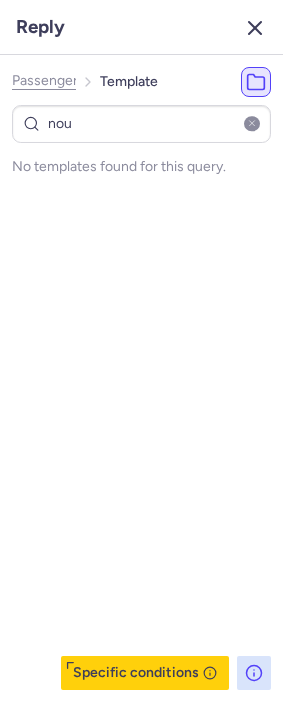 click 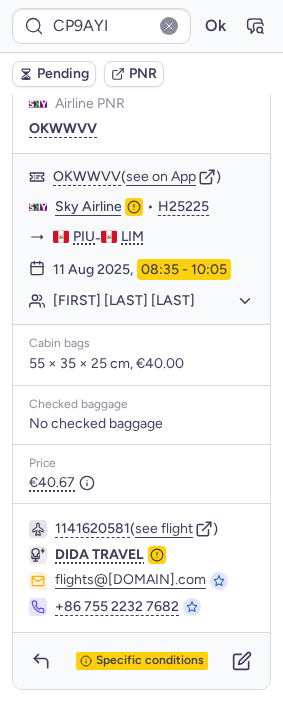 scroll, scrollTop: 384, scrollLeft: 0, axis: vertical 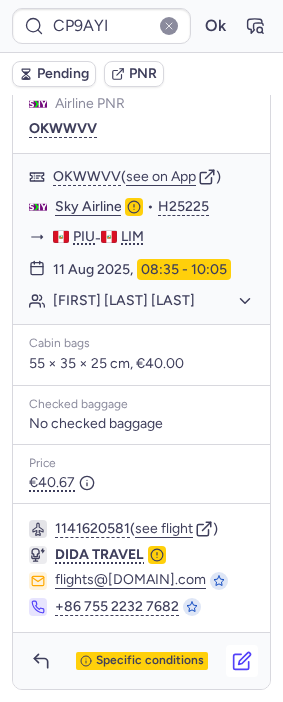 click 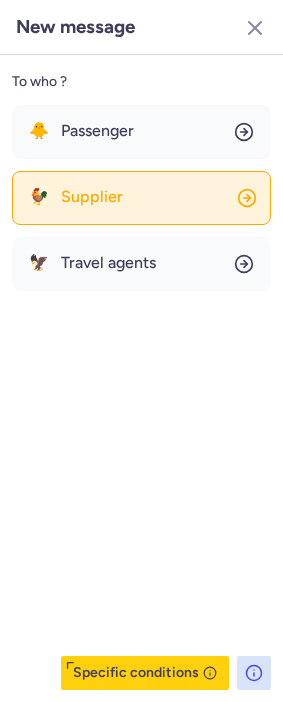 click on "🐓 Supplier" 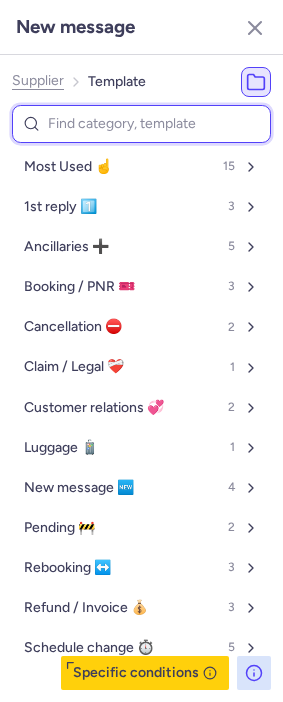 drag, startPoint x: 107, startPoint y: 120, endPoint x: 106, endPoint y: 132, distance: 12.0415945 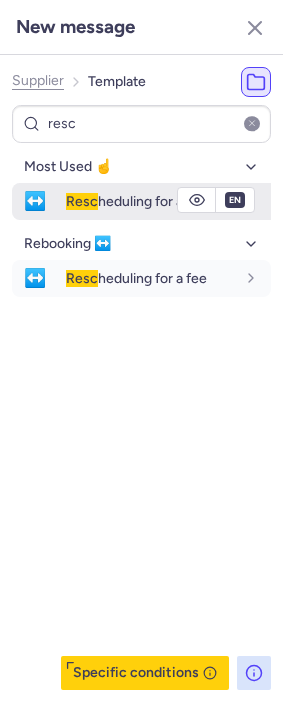 click on "Resc" at bounding box center (82, 201) 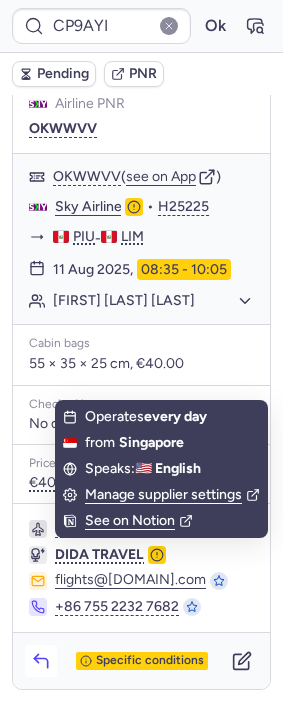 click 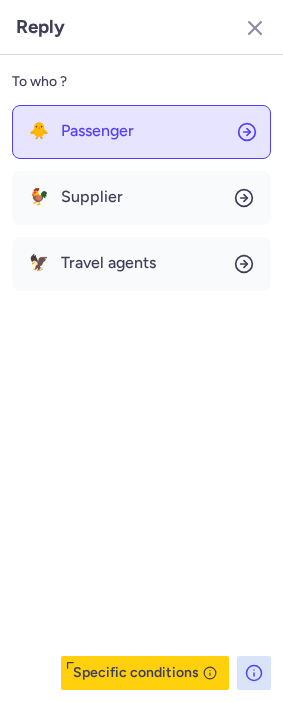 click on "Passenger" at bounding box center (97, 131) 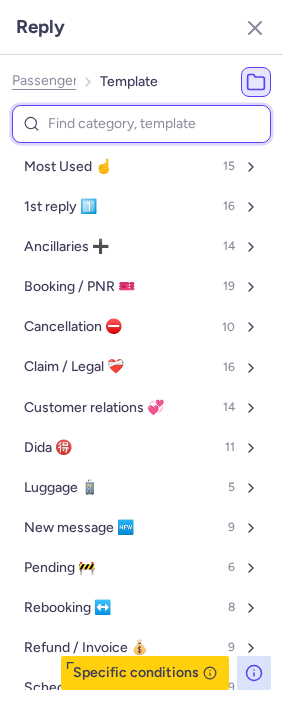 click at bounding box center [141, 124] 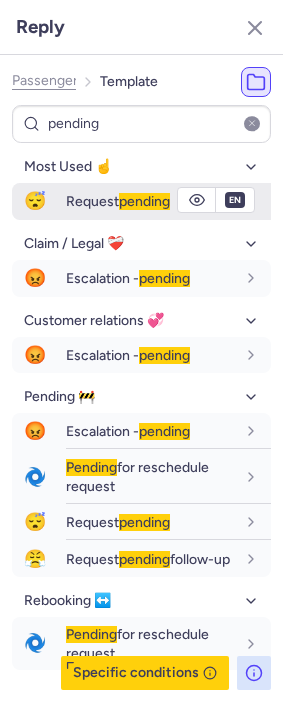 click on "Request  pending" at bounding box center (168, 201) 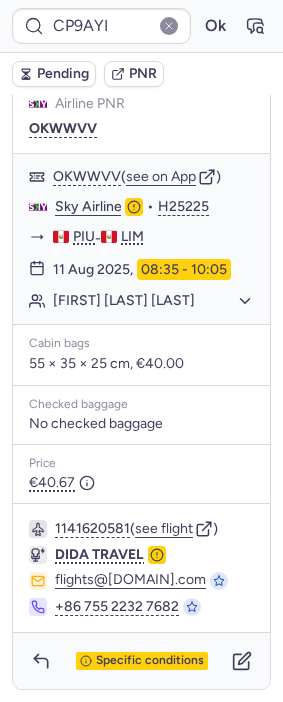 click on "Pending" at bounding box center [54, 74] 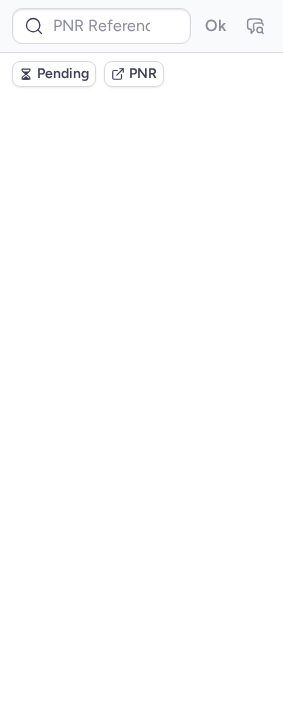 scroll, scrollTop: 0, scrollLeft: 0, axis: both 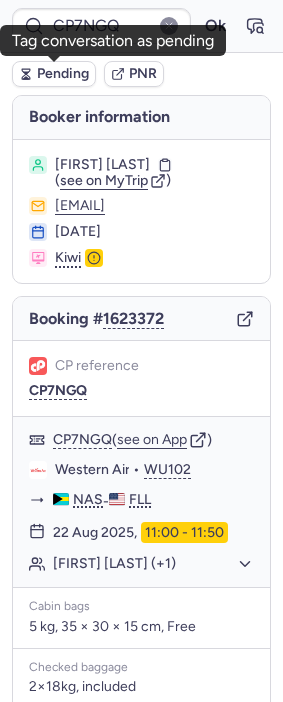 click on "Pending" at bounding box center [63, 74] 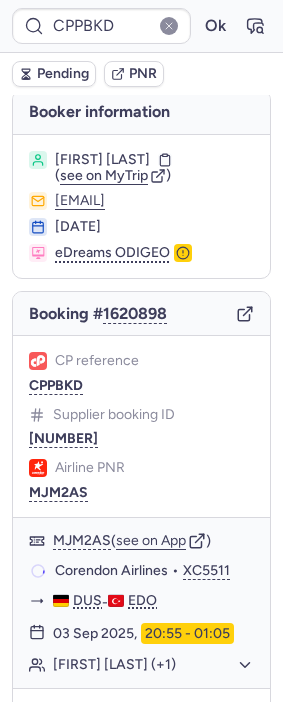 scroll, scrollTop: 0, scrollLeft: 0, axis: both 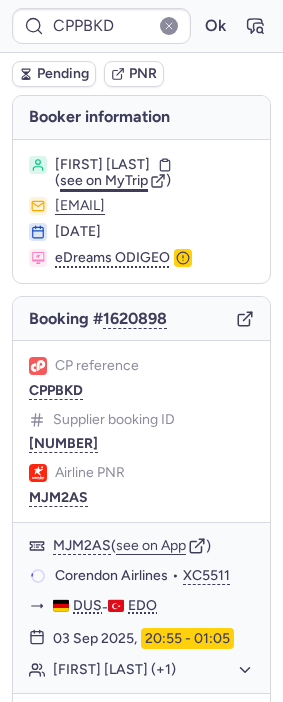 click on "see on MyTrip" at bounding box center [104, 180] 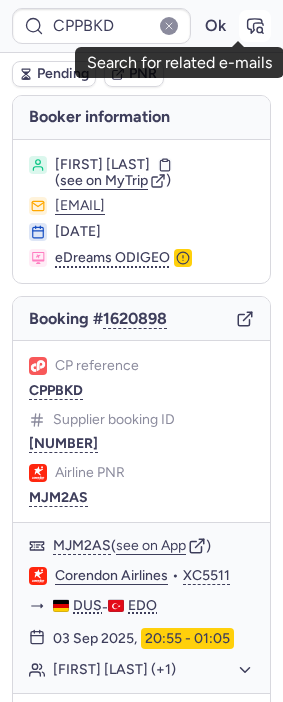 click 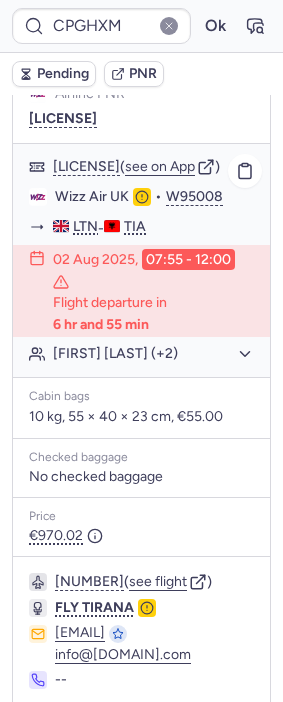 scroll, scrollTop: 424, scrollLeft: 0, axis: vertical 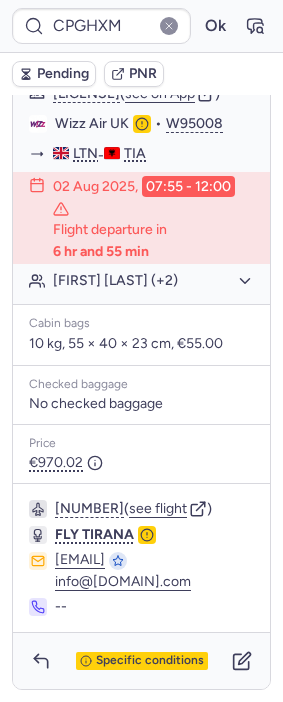 click on "Specific conditions" at bounding box center (141, 661) 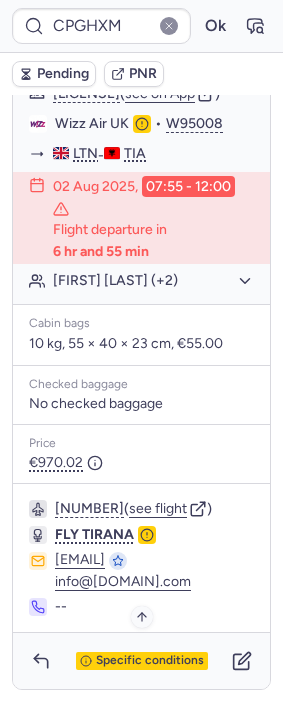 click on "Specific conditions" at bounding box center [150, 661] 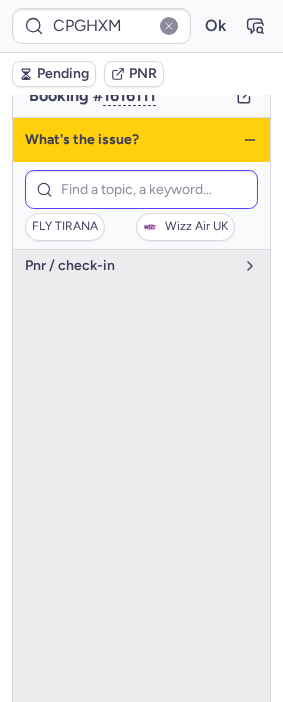 scroll, scrollTop: 201, scrollLeft: 0, axis: vertical 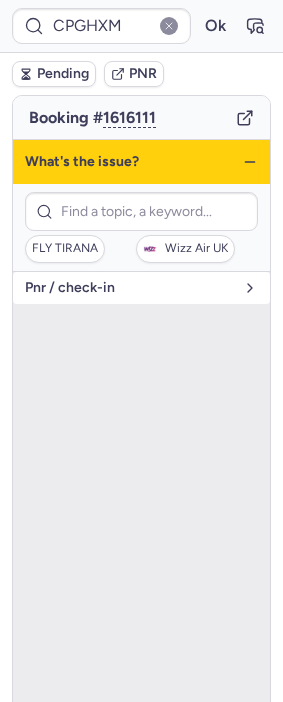 click on "pnr / check-in" at bounding box center [129, 288] 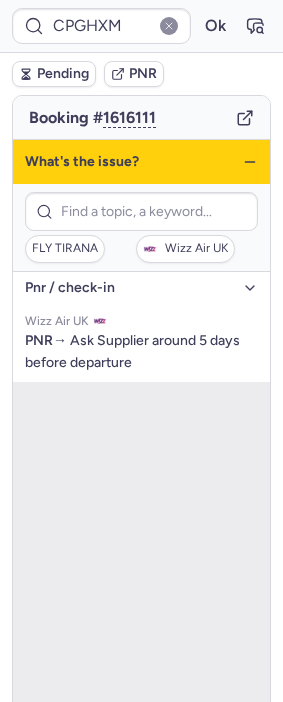 click 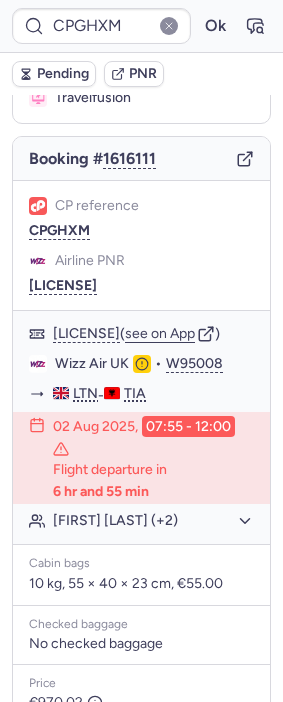 scroll, scrollTop: 90, scrollLeft: 0, axis: vertical 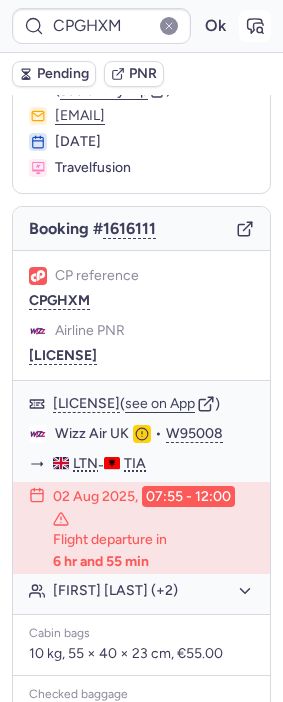 click 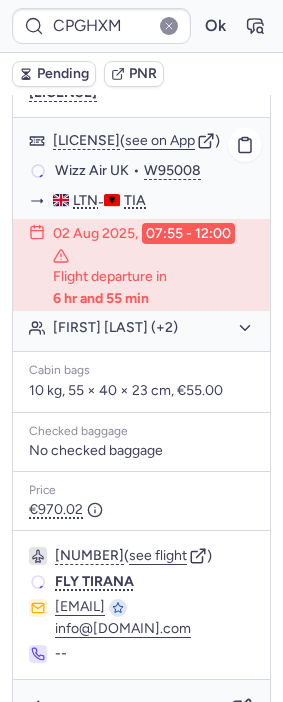 scroll, scrollTop: 424, scrollLeft: 0, axis: vertical 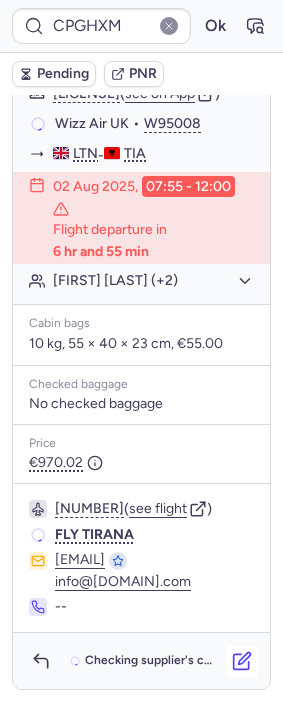 click 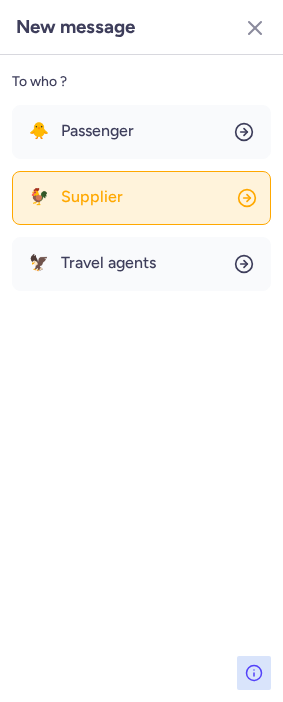 click on "Supplier" at bounding box center [92, 197] 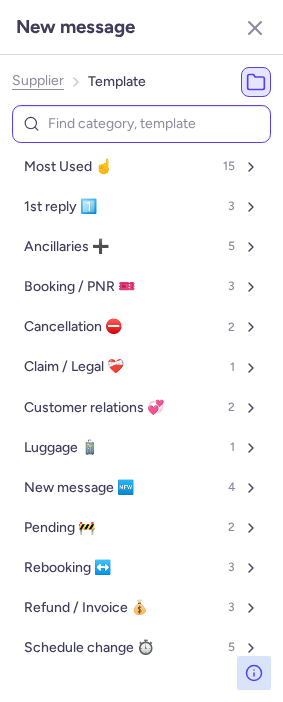 click at bounding box center (141, 124) 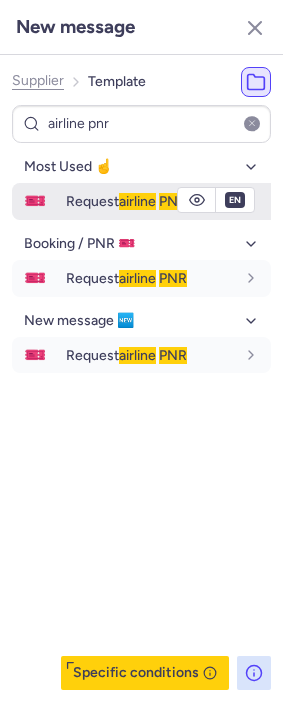 click on "🎫" at bounding box center (35, 201) 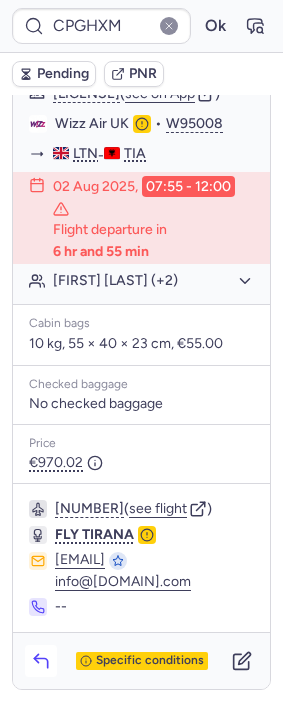 click 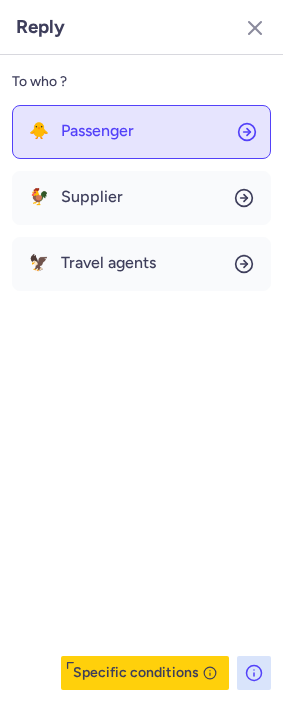 click on "🐥 Passenger" 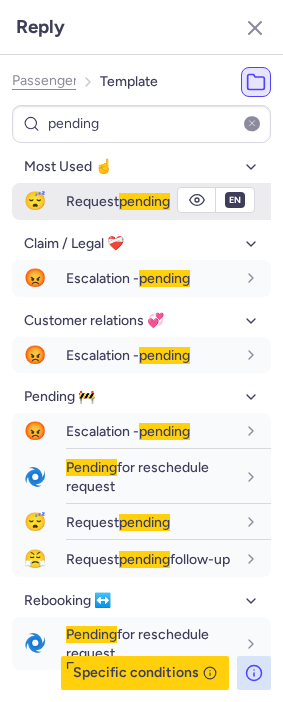click on "Request  pending" at bounding box center (118, 201) 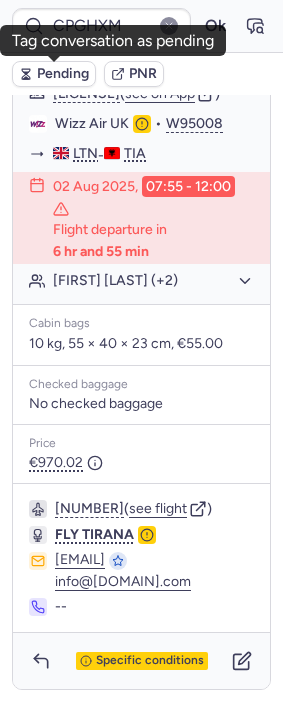 click on "Pending" at bounding box center (63, 74) 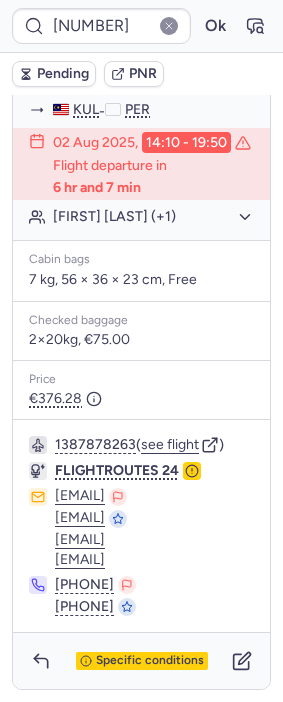 scroll, scrollTop: 560, scrollLeft: 0, axis: vertical 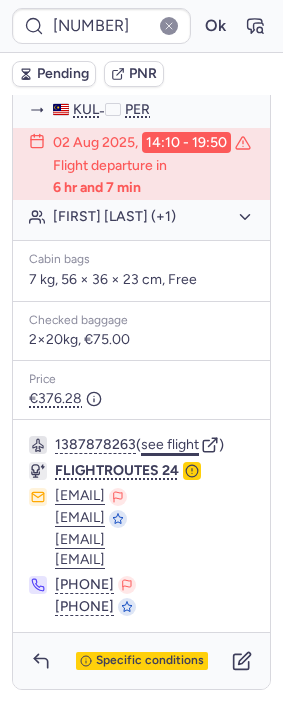click on "see flight" 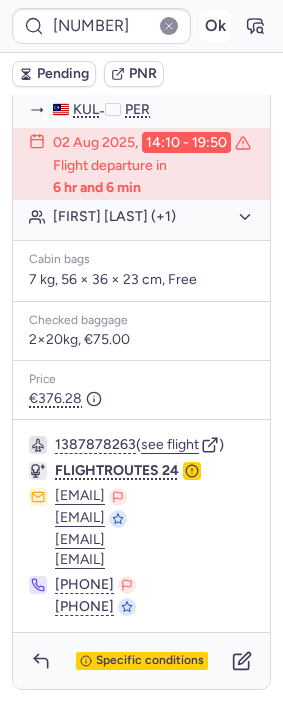 click on "Ok" at bounding box center (215, 26) 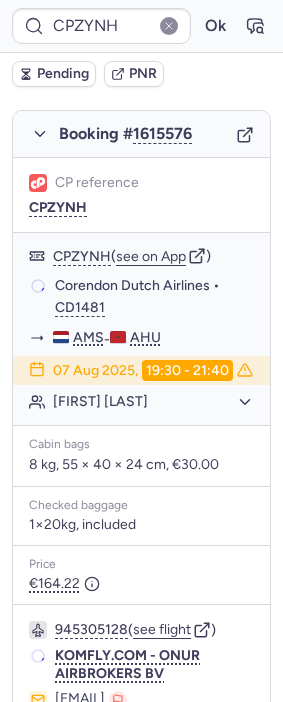 scroll, scrollTop: 376, scrollLeft: 0, axis: vertical 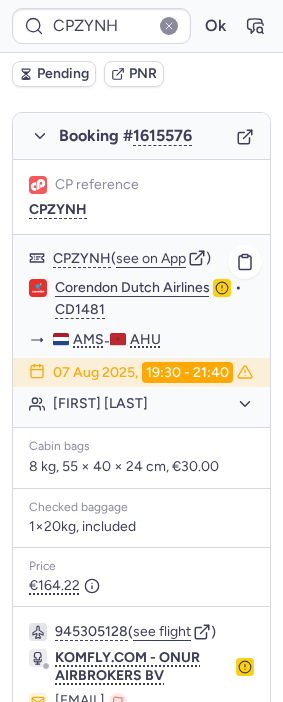 click on "Latifa DAHOUCHI" 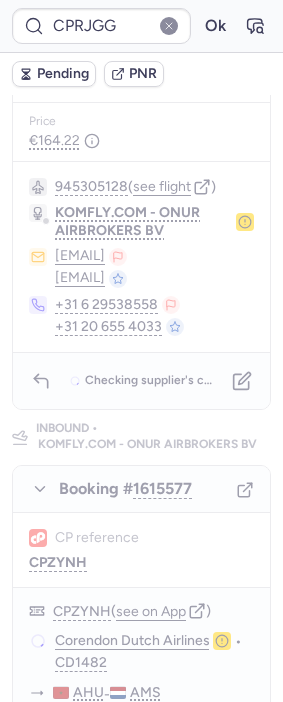 scroll, scrollTop: 30, scrollLeft: 0, axis: vertical 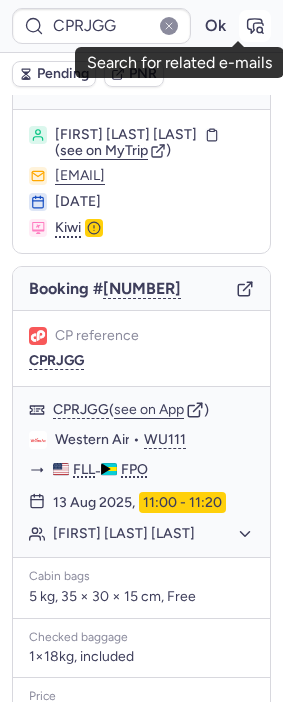 click 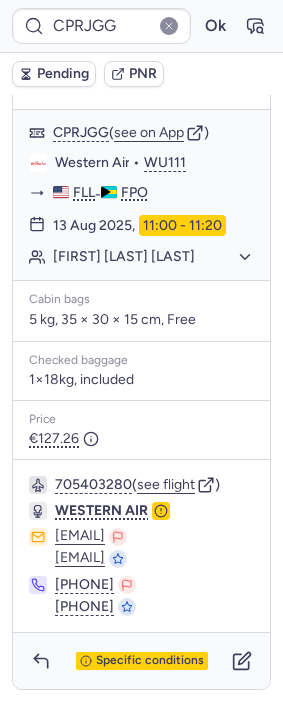 scroll, scrollTop: 408, scrollLeft: 0, axis: vertical 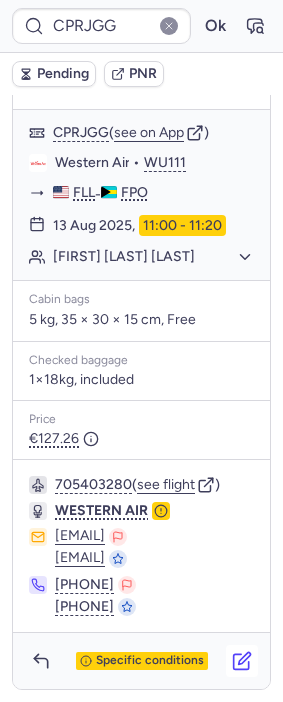click 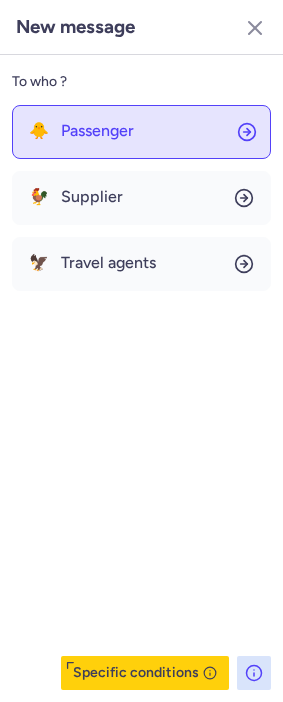 click on "🐥 Passenger" 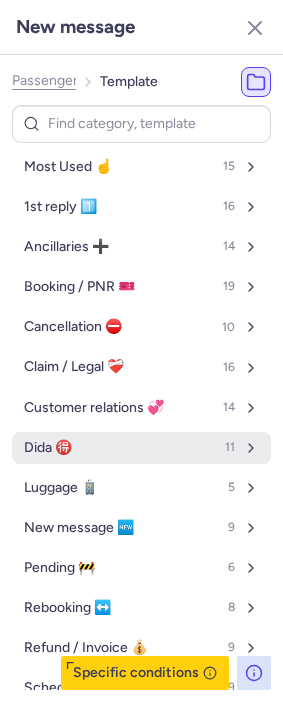click on "Dida 🉐 11" at bounding box center [141, 448] 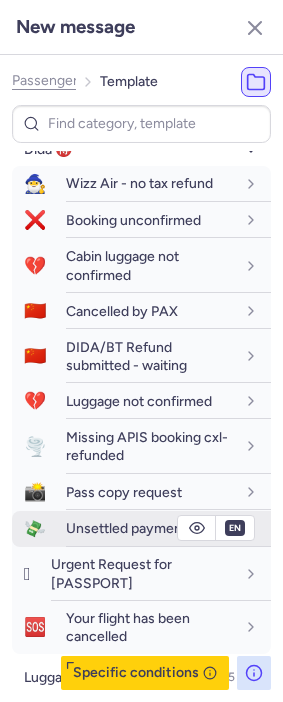 scroll, scrollTop: 444, scrollLeft: 0, axis: vertical 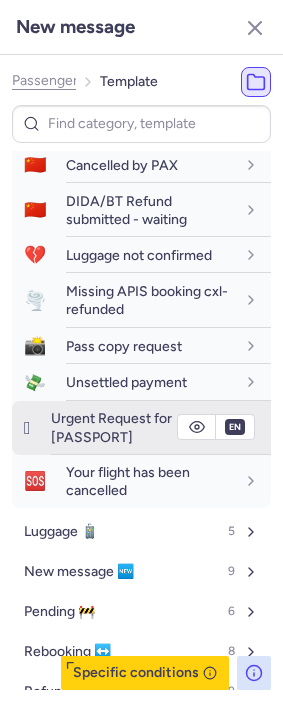 click on "Urgent Request for Passport" at bounding box center (111, 427) 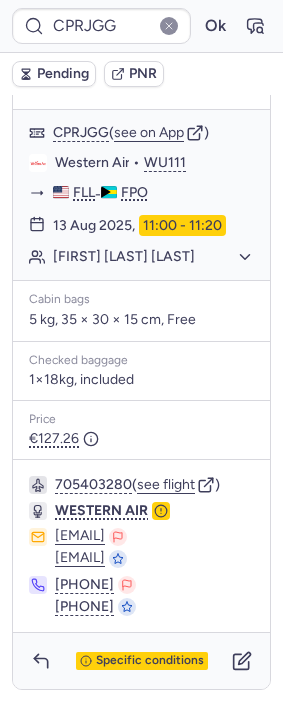 click on "Pending" at bounding box center [63, 74] 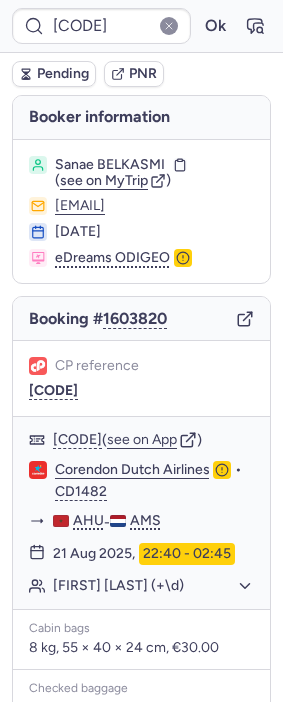 scroll, scrollTop: 0, scrollLeft: 0, axis: both 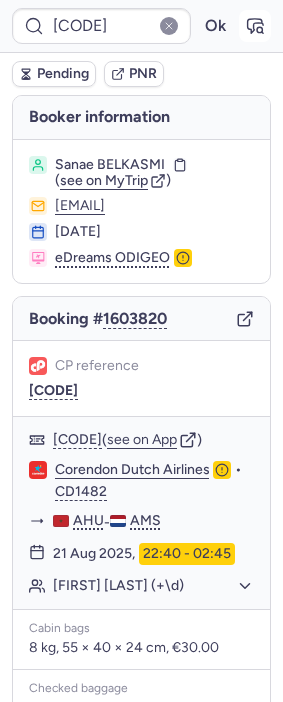 click 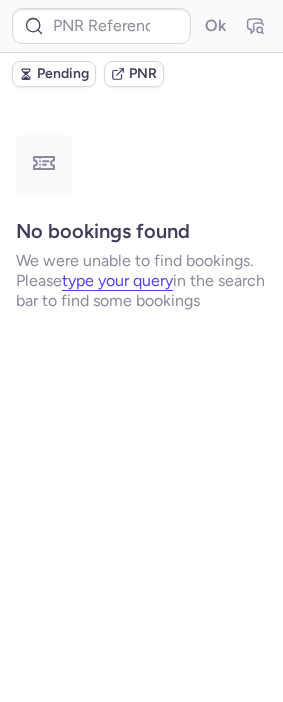 scroll, scrollTop: 0, scrollLeft: 0, axis: both 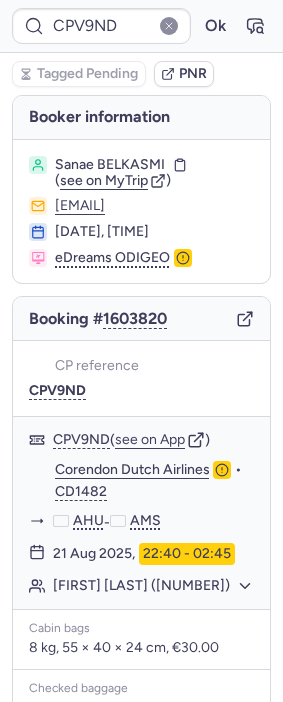 type on "CPPEC2" 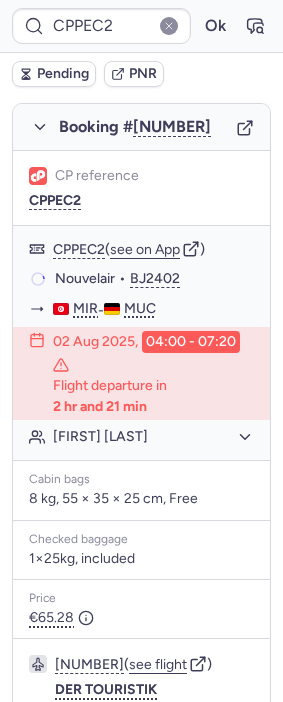 scroll, scrollTop: 358, scrollLeft: 0, axis: vertical 